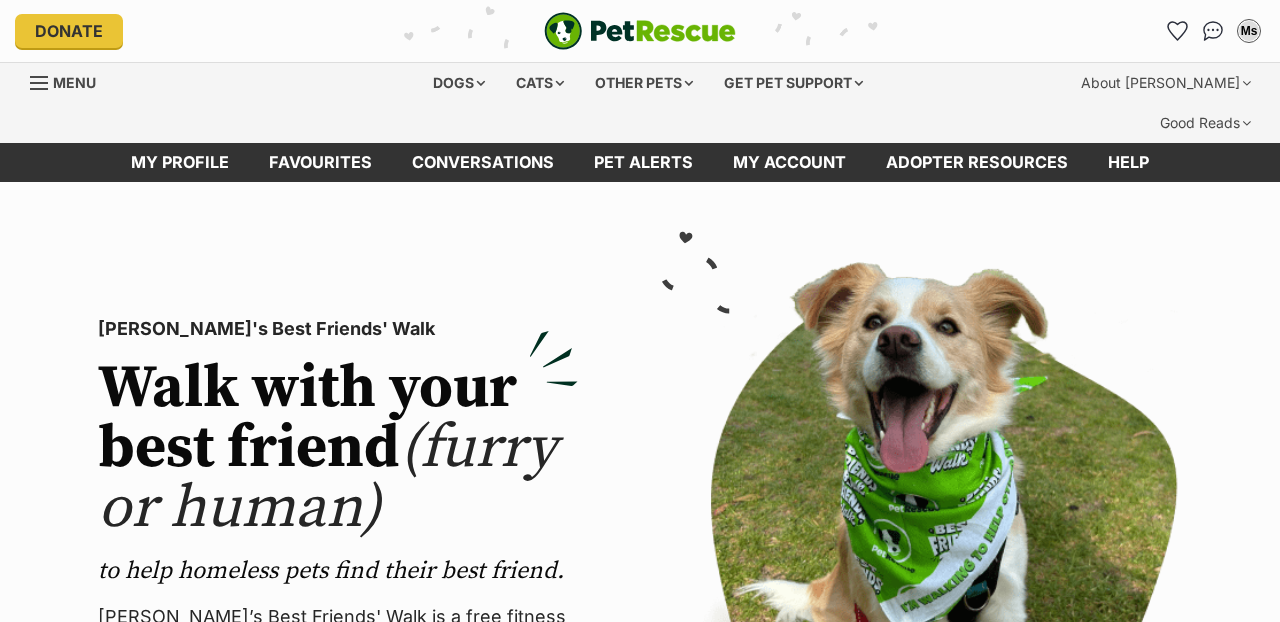 scroll, scrollTop: 0, scrollLeft: 0, axis: both 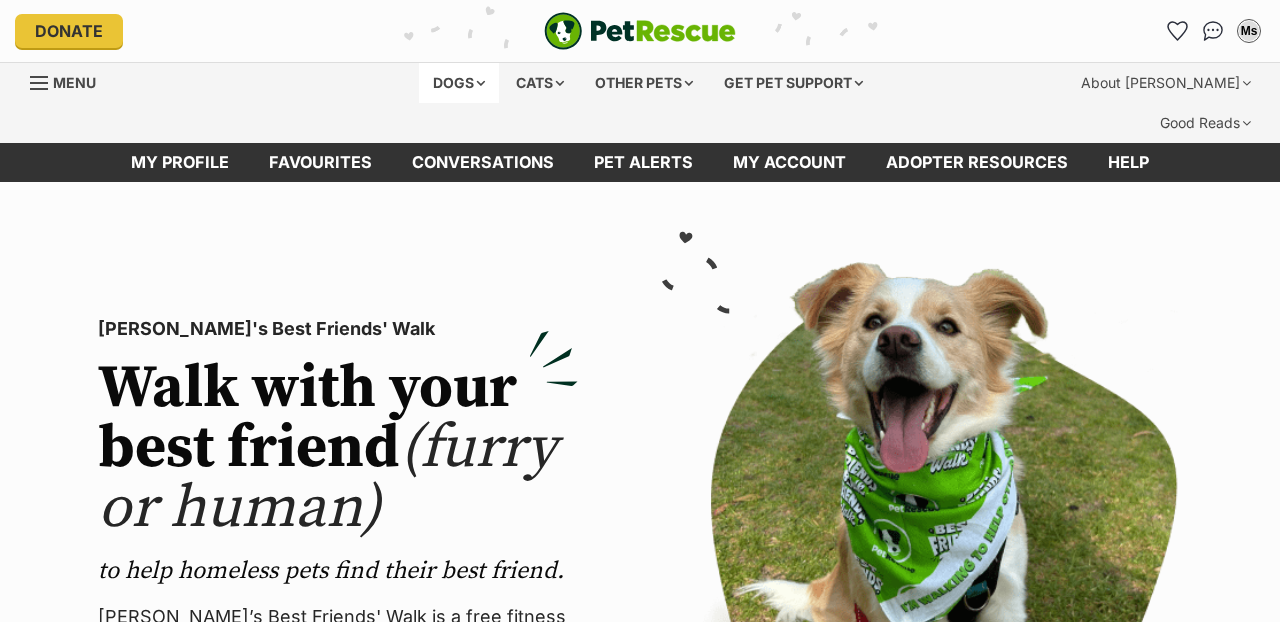 click on "Dogs" at bounding box center (459, 83) 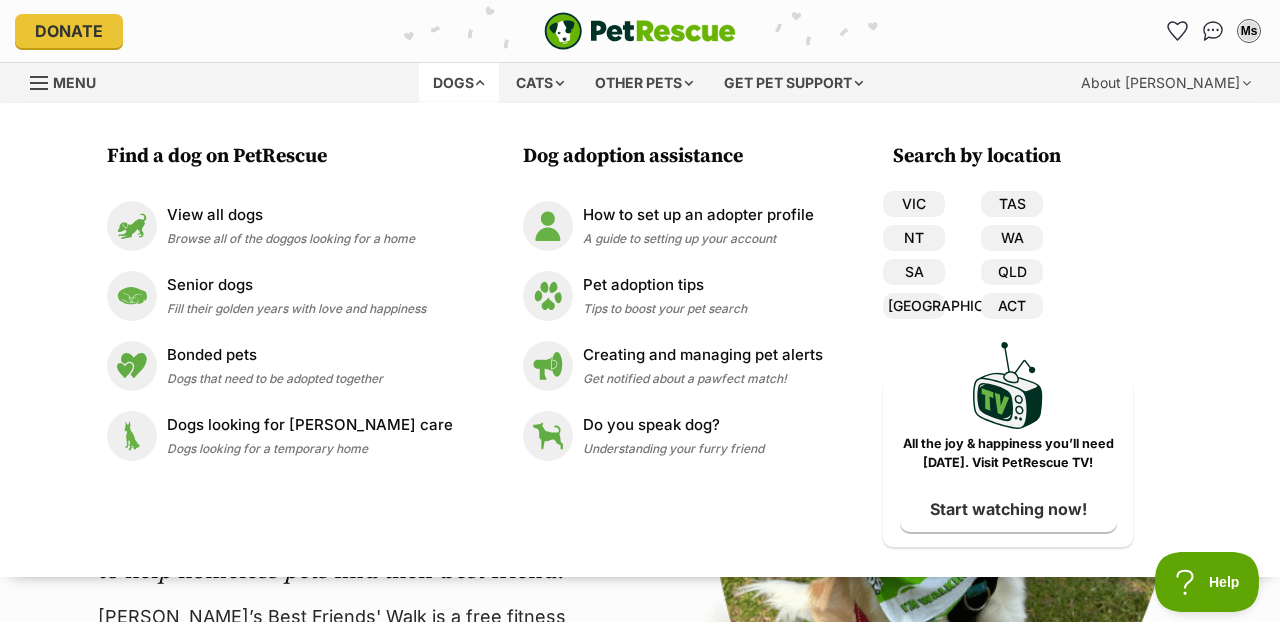 scroll, scrollTop: 0, scrollLeft: 0, axis: both 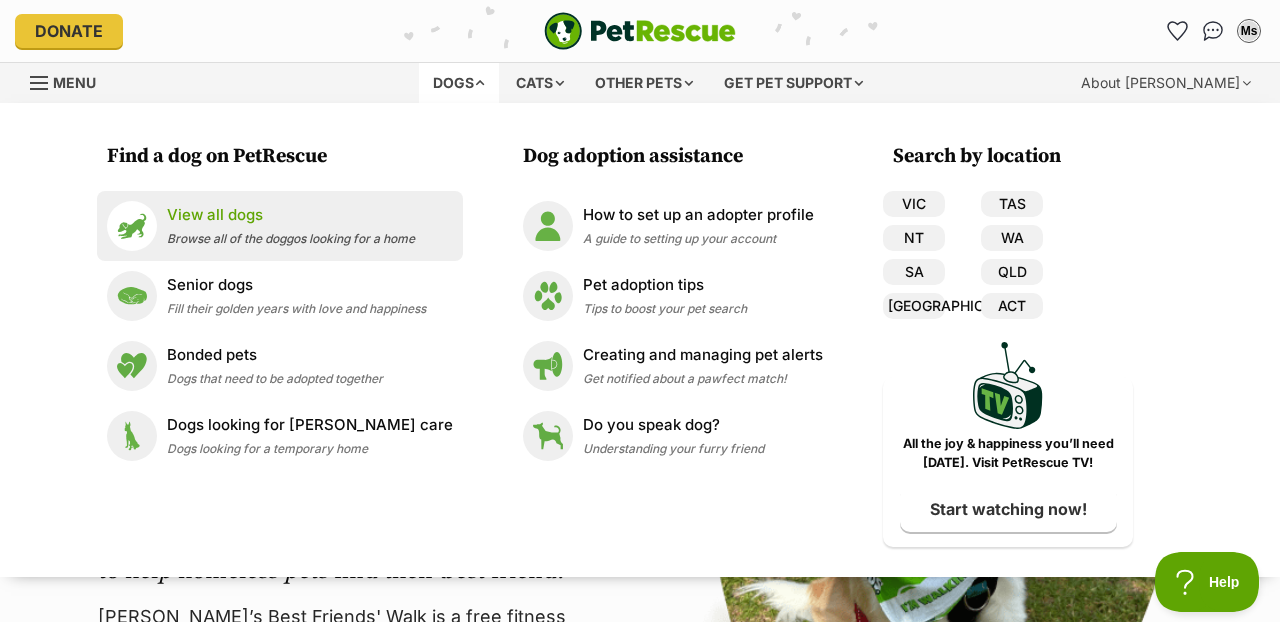 click on "View all dogs" at bounding box center (291, 215) 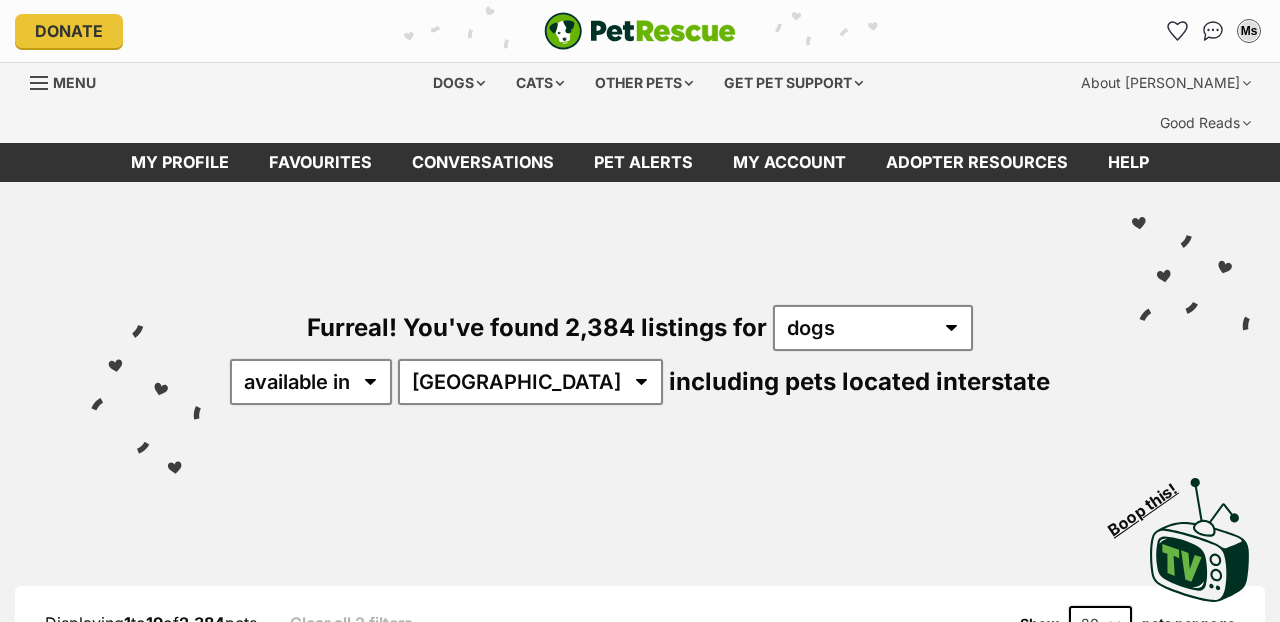 scroll, scrollTop: 0, scrollLeft: 0, axis: both 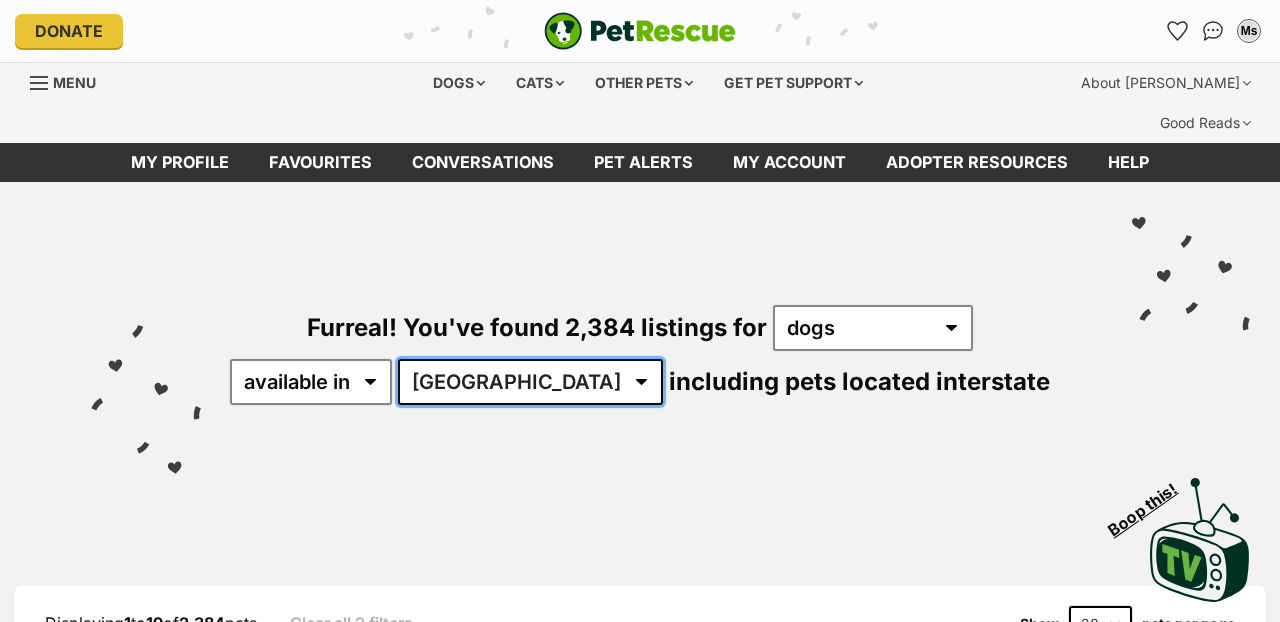 click on "[GEOGRAPHIC_DATA]
[GEOGRAPHIC_DATA]
[GEOGRAPHIC_DATA]
[GEOGRAPHIC_DATA]
[GEOGRAPHIC_DATA]
SA
[GEOGRAPHIC_DATA]
[GEOGRAPHIC_DATA]
[GEOGRAPHIC_DATA]" at bounding box center (530, 382) 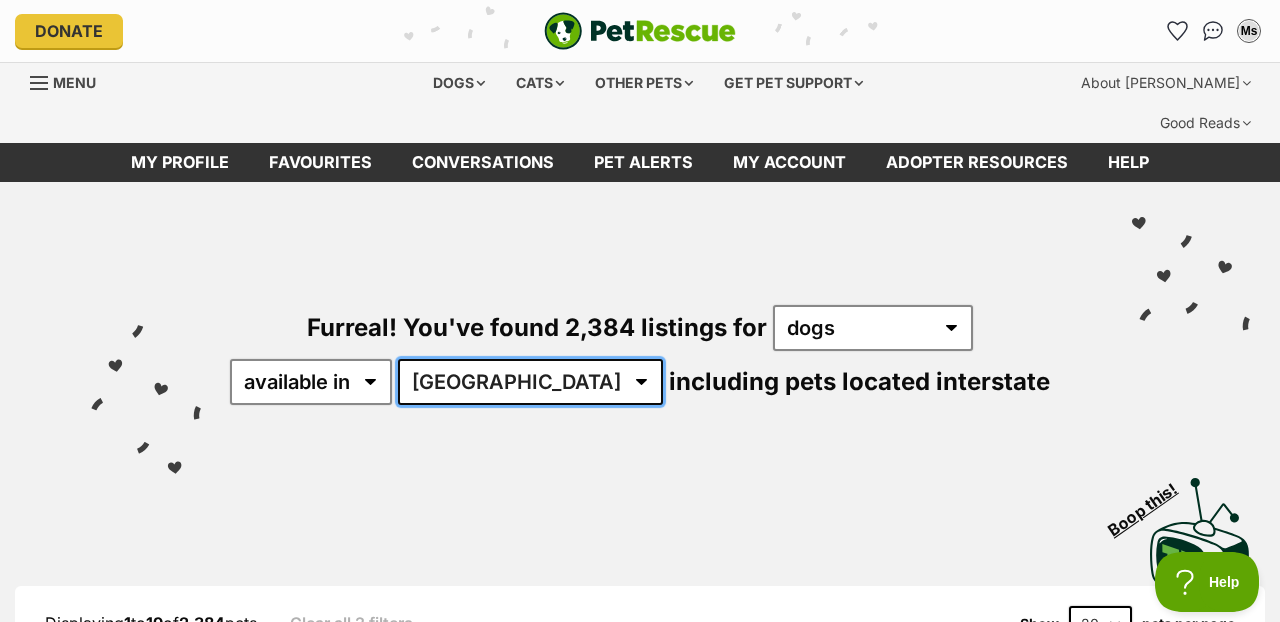 scroll, scrollTop: 0, scrollLeft: 0, axis: both 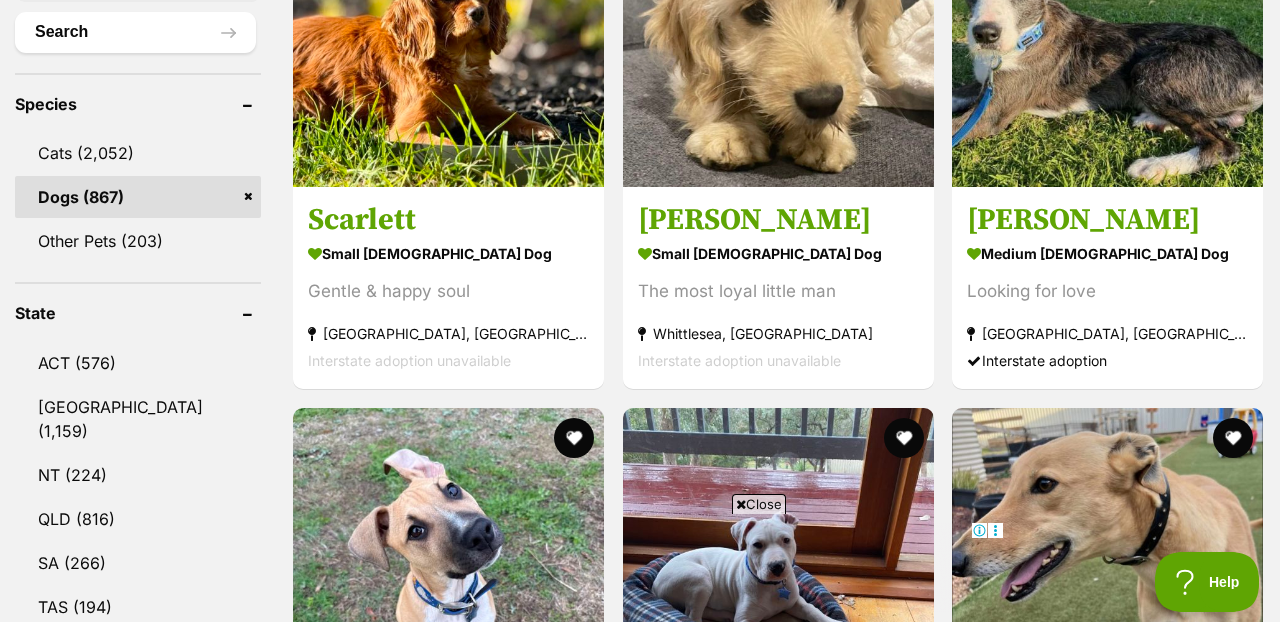 click on "Close" at bounding box center [759, 504] 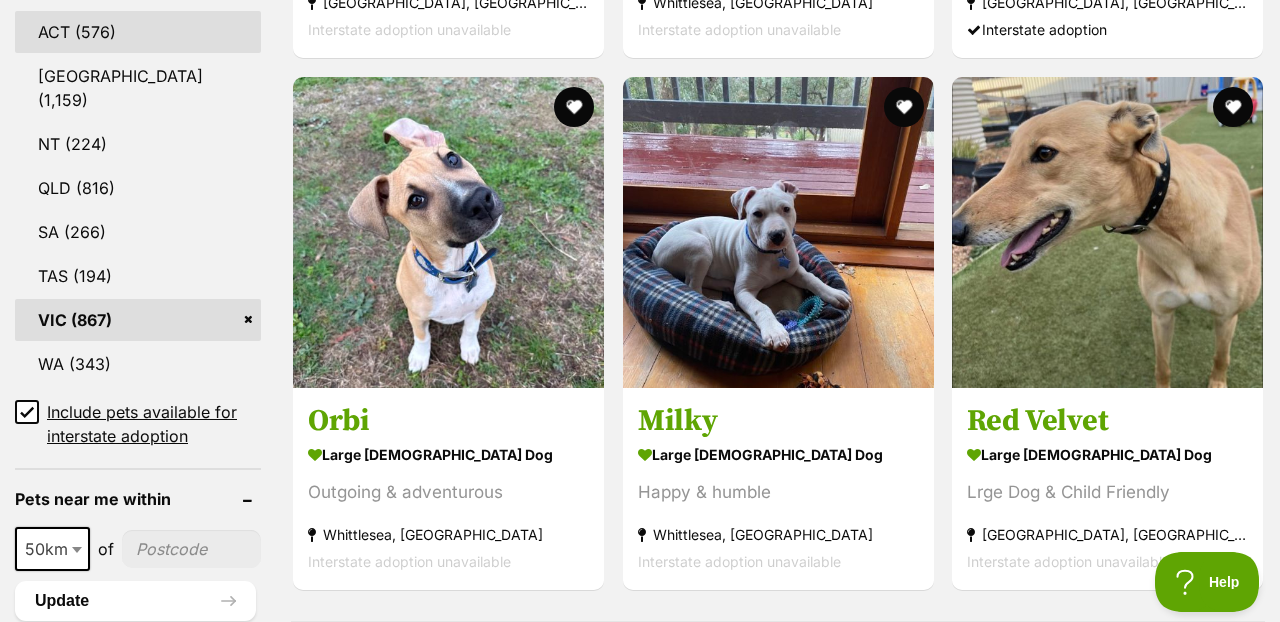 scroll, scrollTop: 1167, scrollLeft: 0, axis: vertical 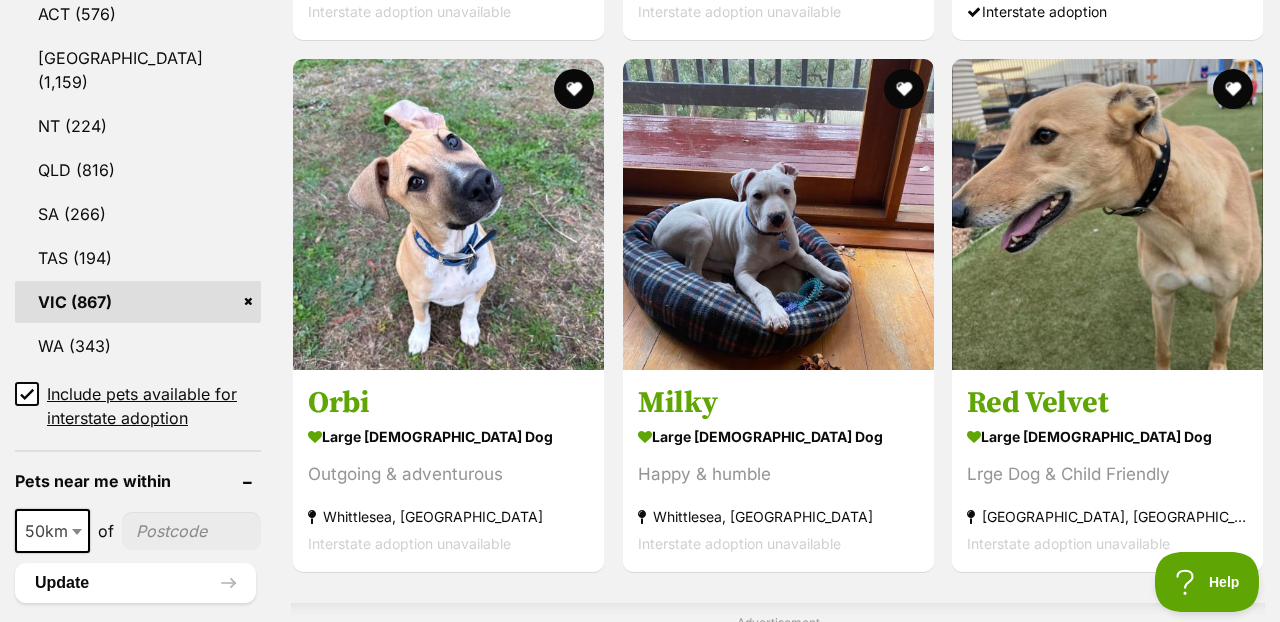 click on "VIC (867)" at bounding box center [138, 302] 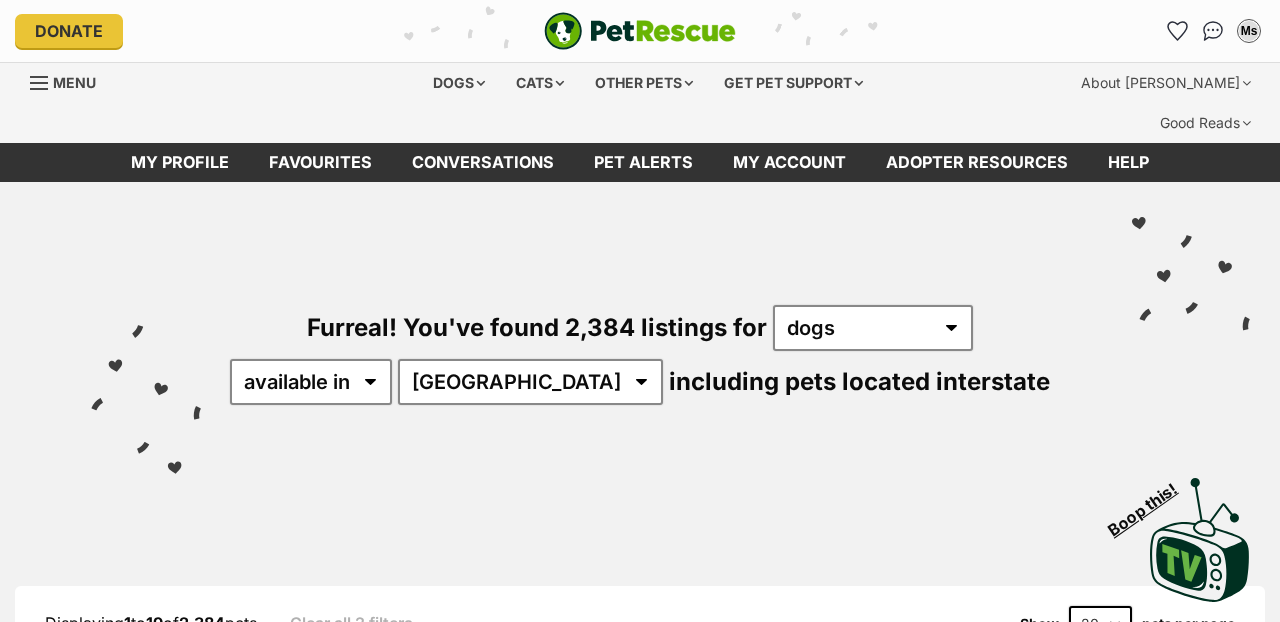 scroll, scrollTop: 0, scrollLeft: 0, axis: both 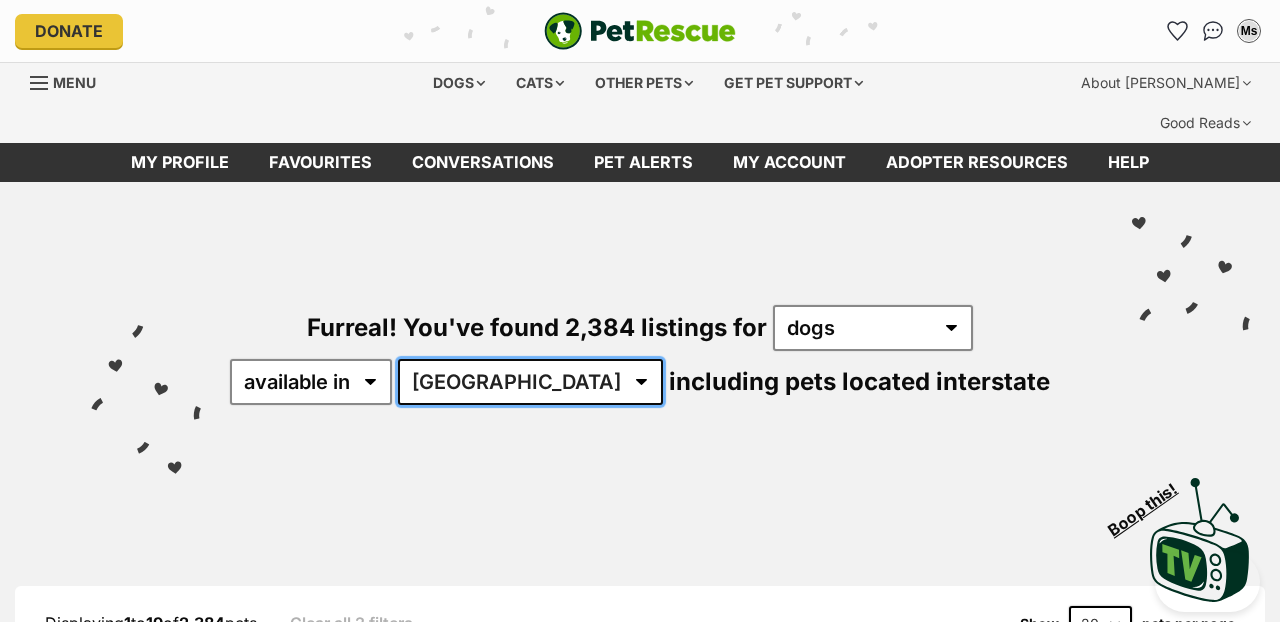 click on "Australia
ACT
NSW
NT
QLD
SA
TAS
VIC
WA" at bounding box center (530, 382) 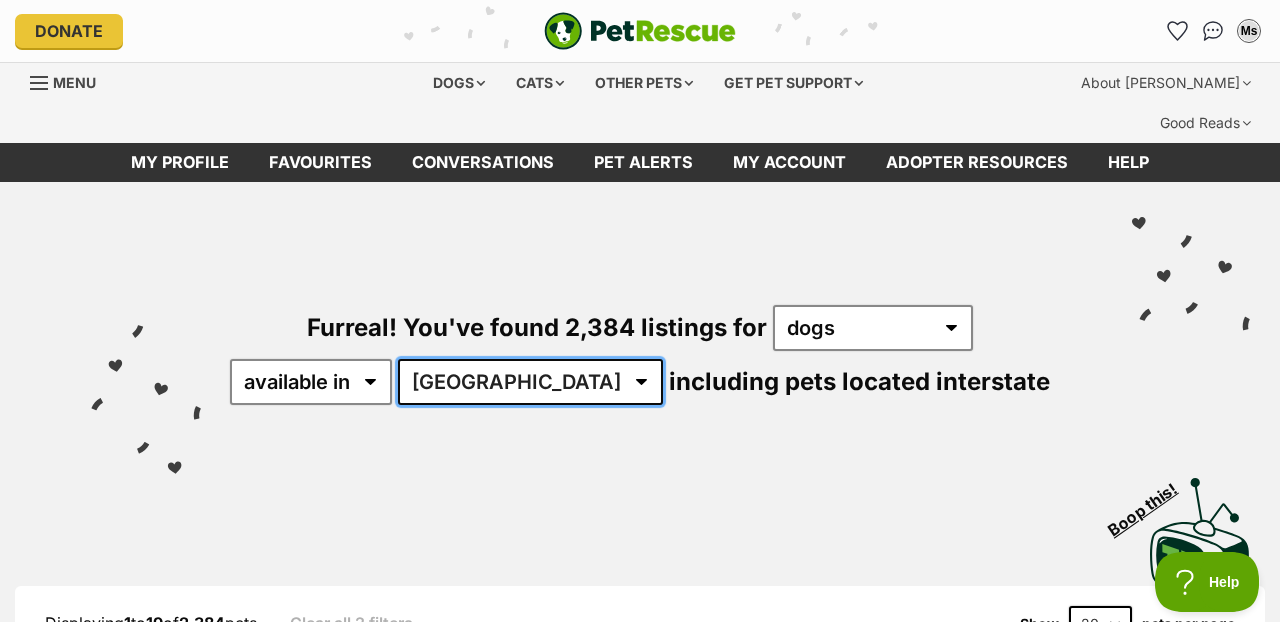 scroll, scrollTop: 0, scrollLeft: 0, axis: both 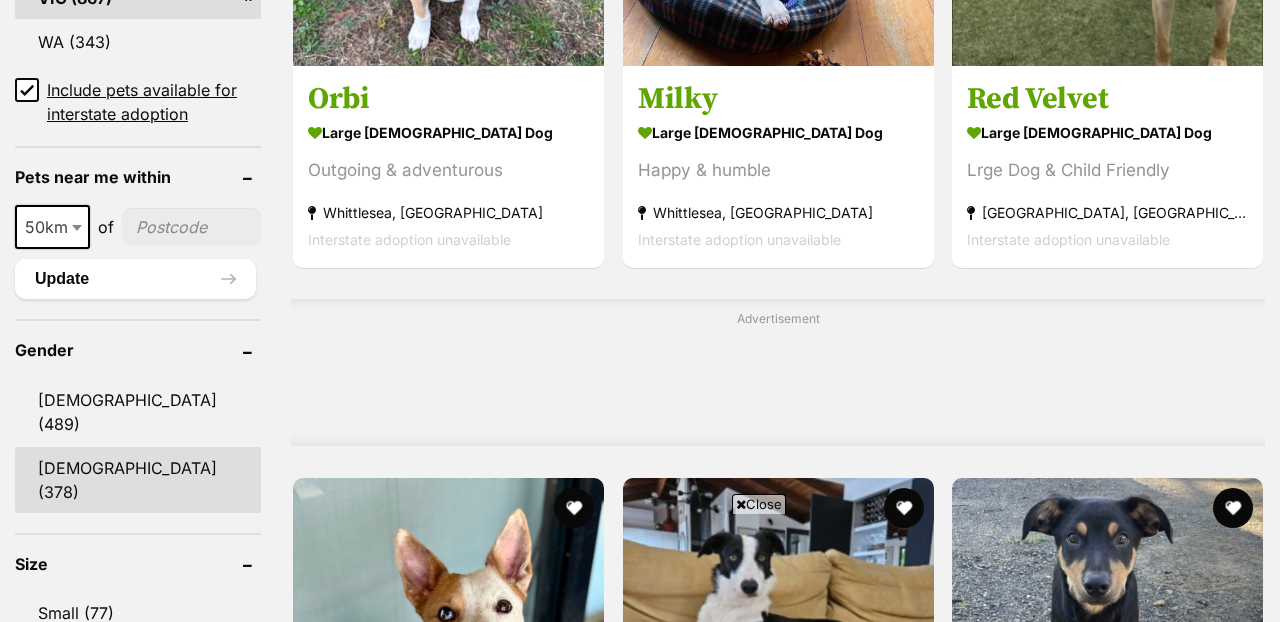 click on "[DEMOGRAPHIC_DATA] (378)" at bounding box center [138, 480] 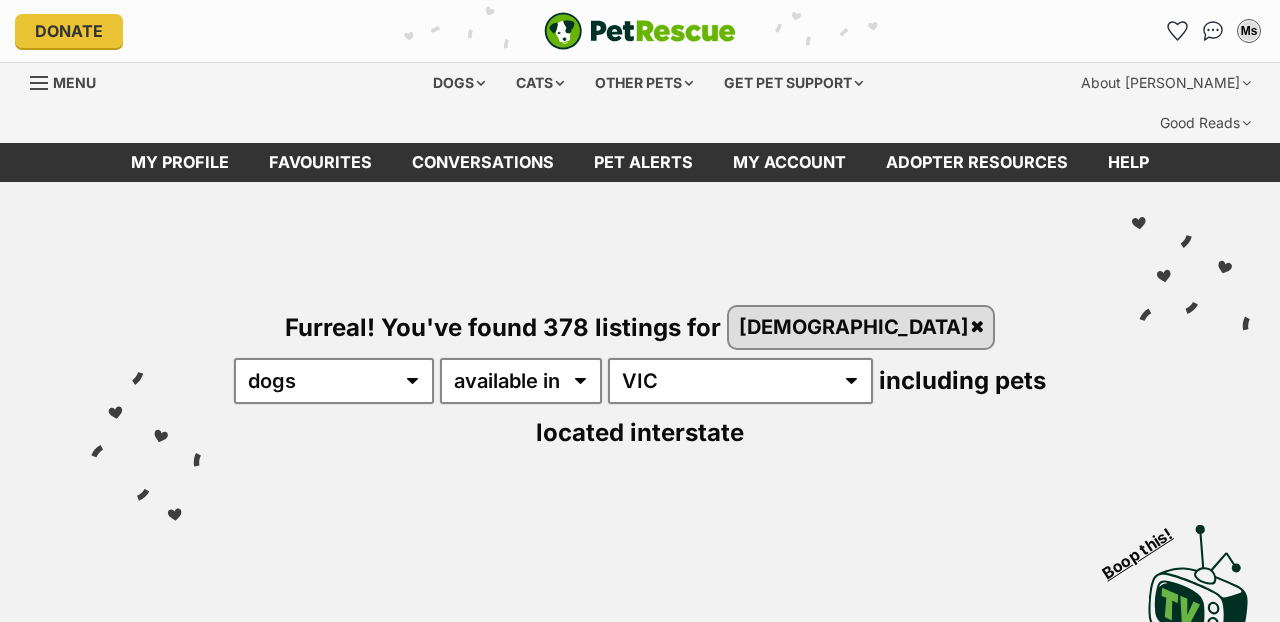 scroll, scrollTop: 0, scrollLeft: 0, axis: both 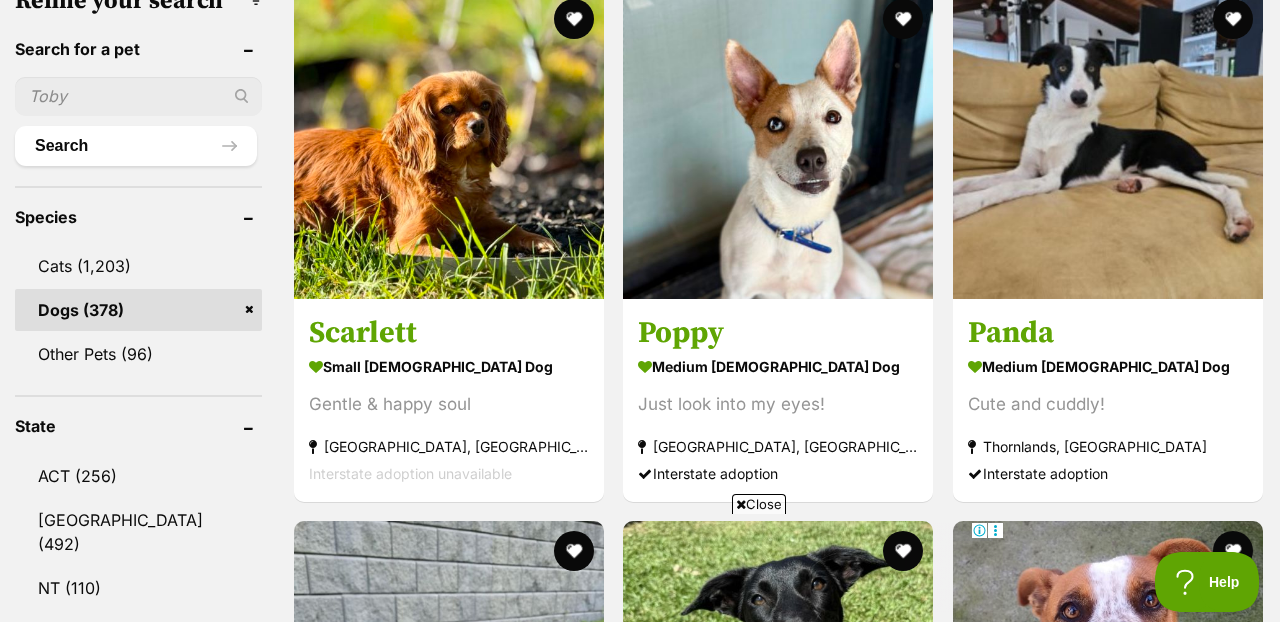 click at bounding box center (741, 504) 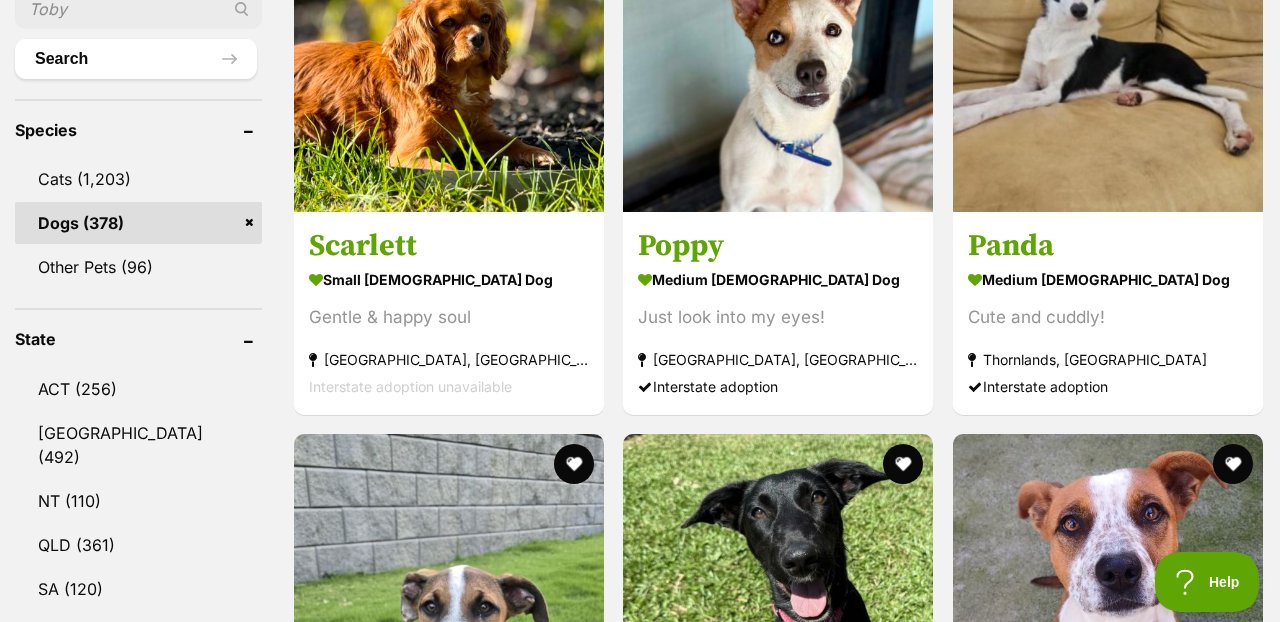scroll, scrollTop: 916, scrollLeft: 0, axis: vertical 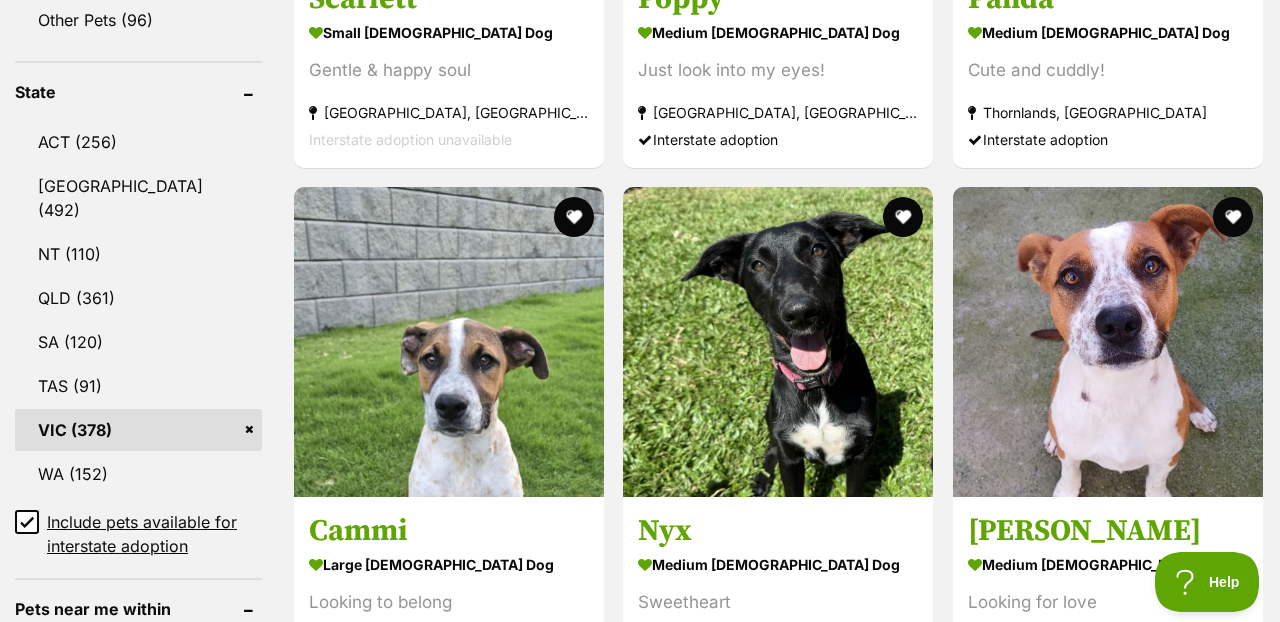 click on "VIC (378)" at bounding box center [138, 430] 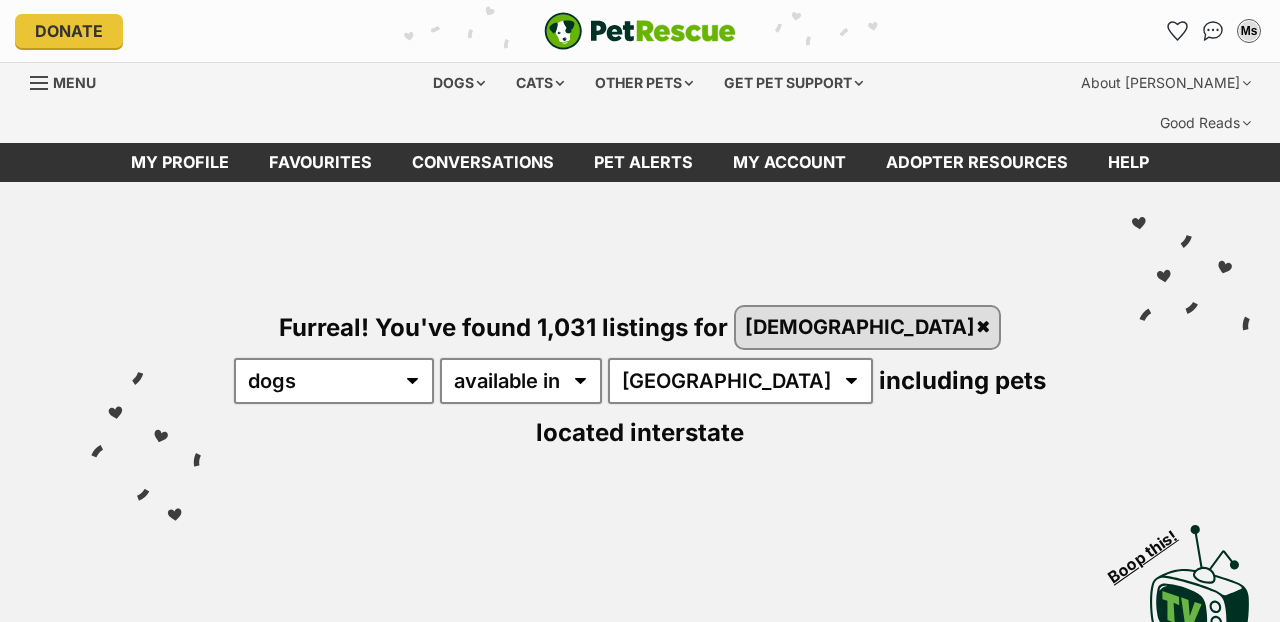 scroll, scrollTop: 0, scrollLeft: 0, axis: both 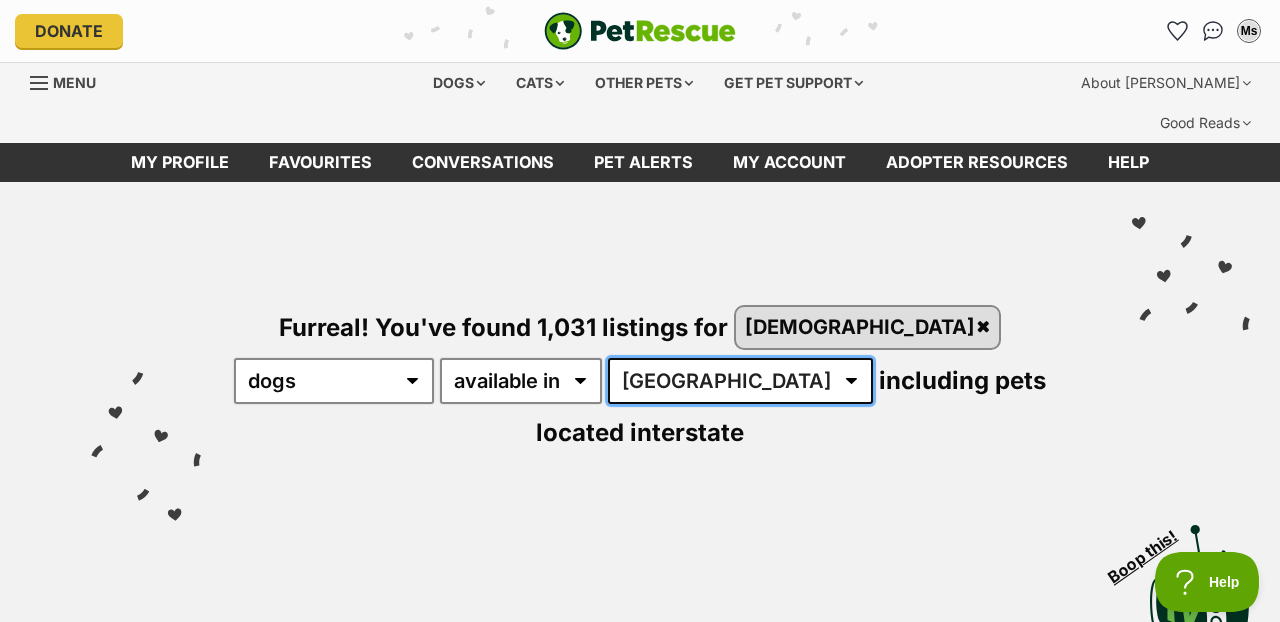 click on "Australia
ACT
NSW
NT
QLD
SA
TAS
VIC
WA" at bounding box center (740, 381) 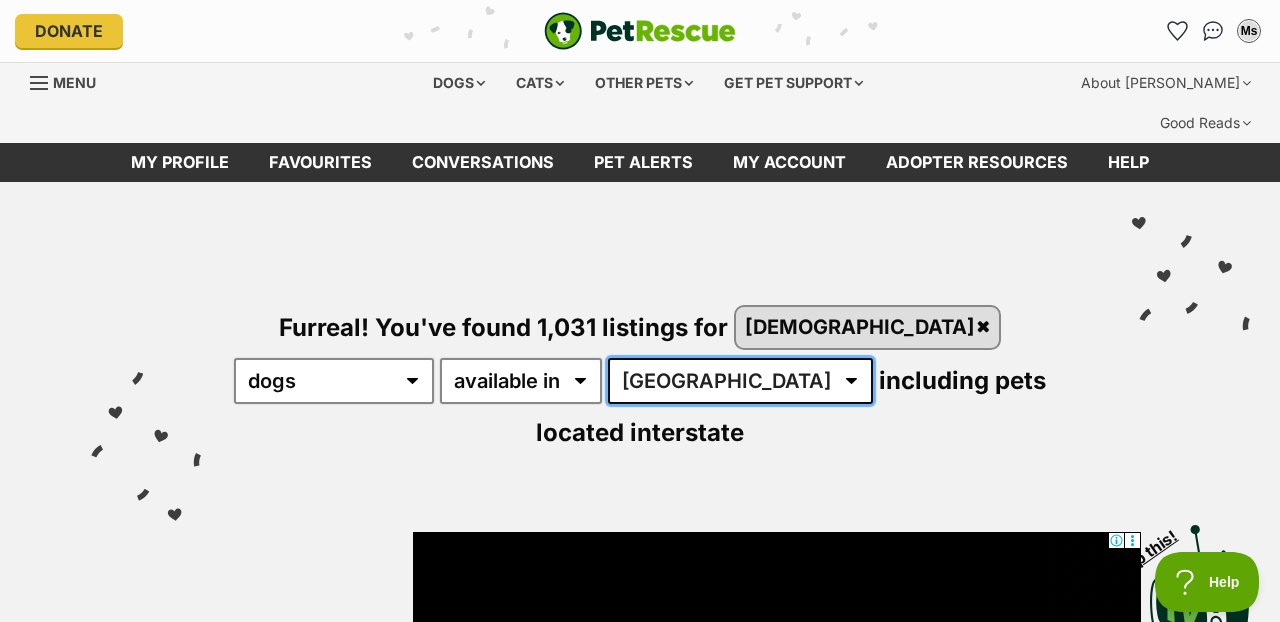 select on "VIC" 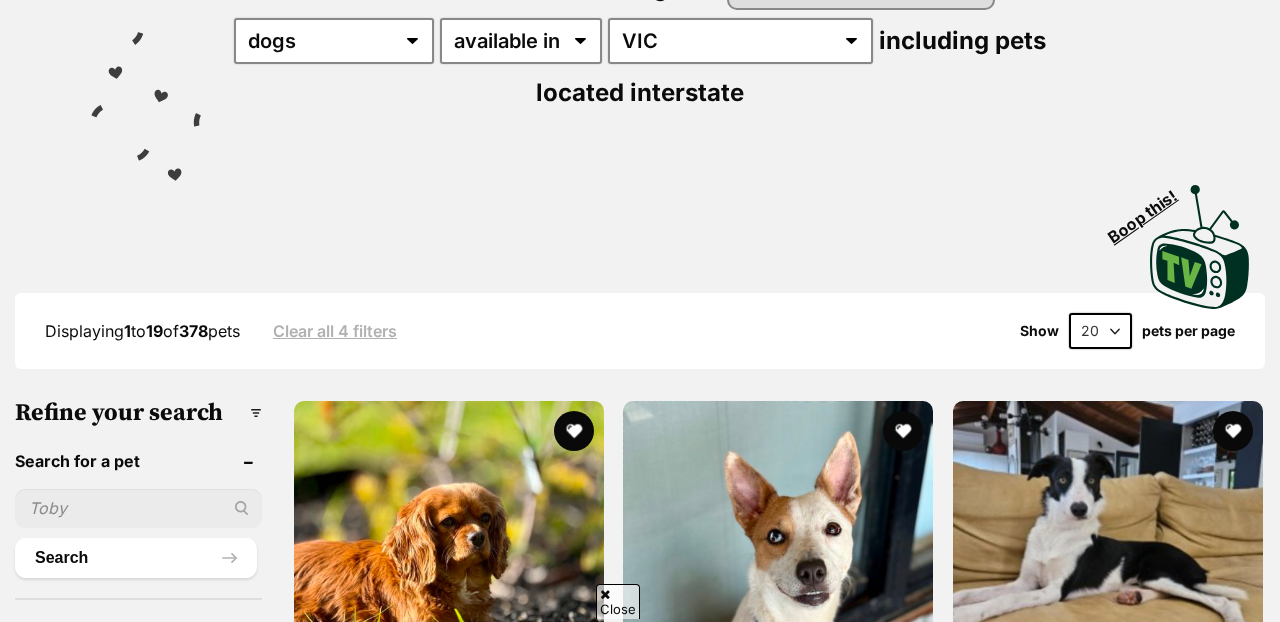 scroll, scrollTop: 508, scrollLeft: 0, axis: vertical 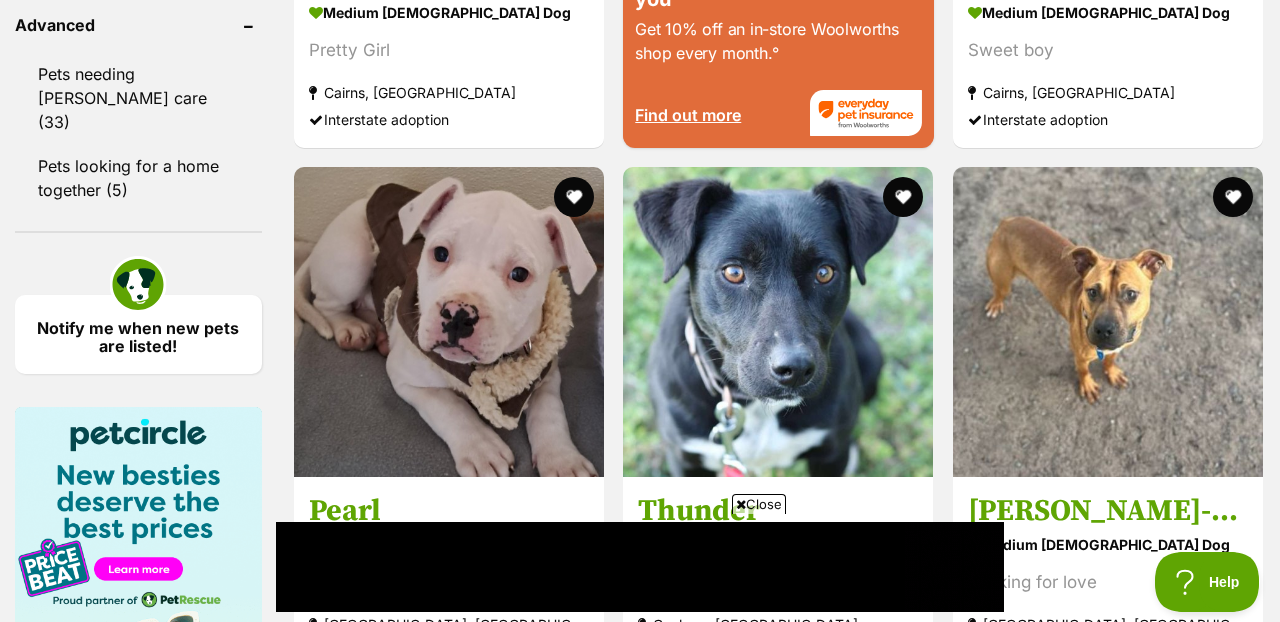 click at bounding box center [741, 504] 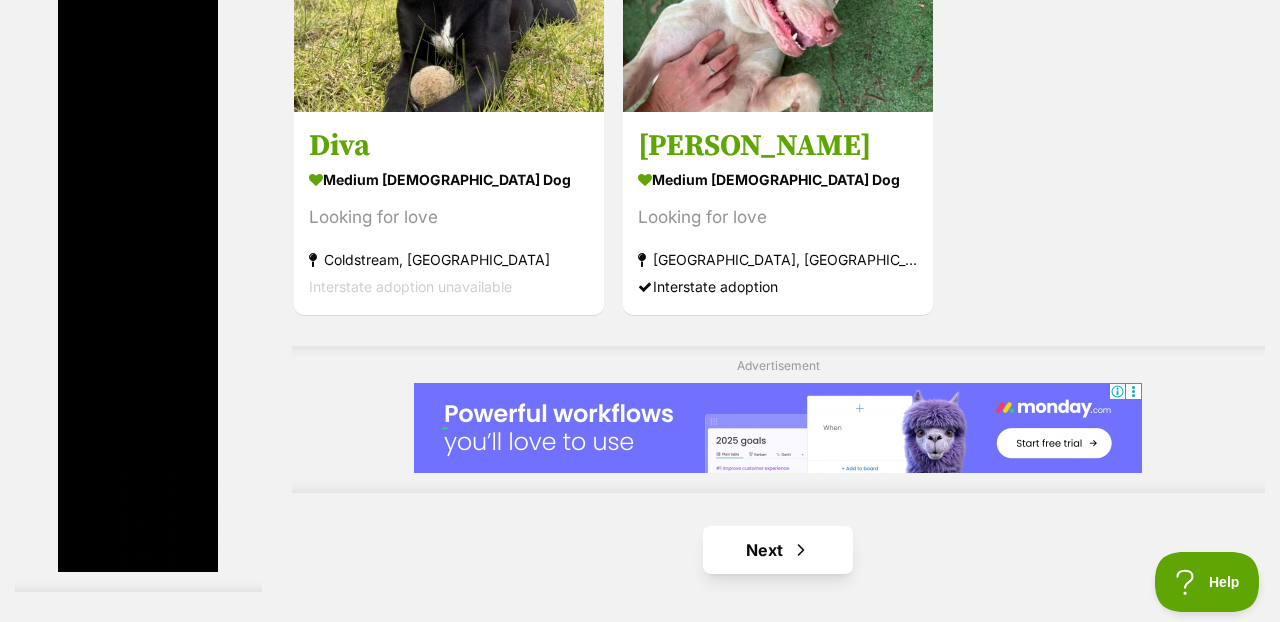 scroll, scrollTop: 4593, scrollLeft: 0, axis: vertical 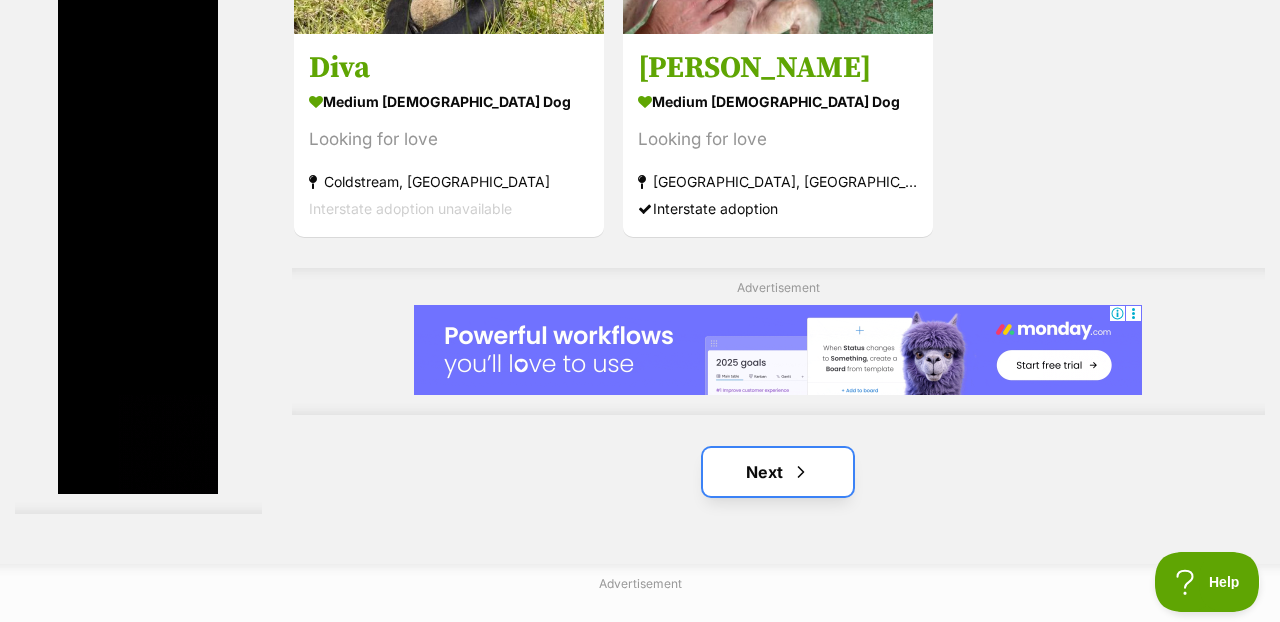 click at bounding box center [801, 472] 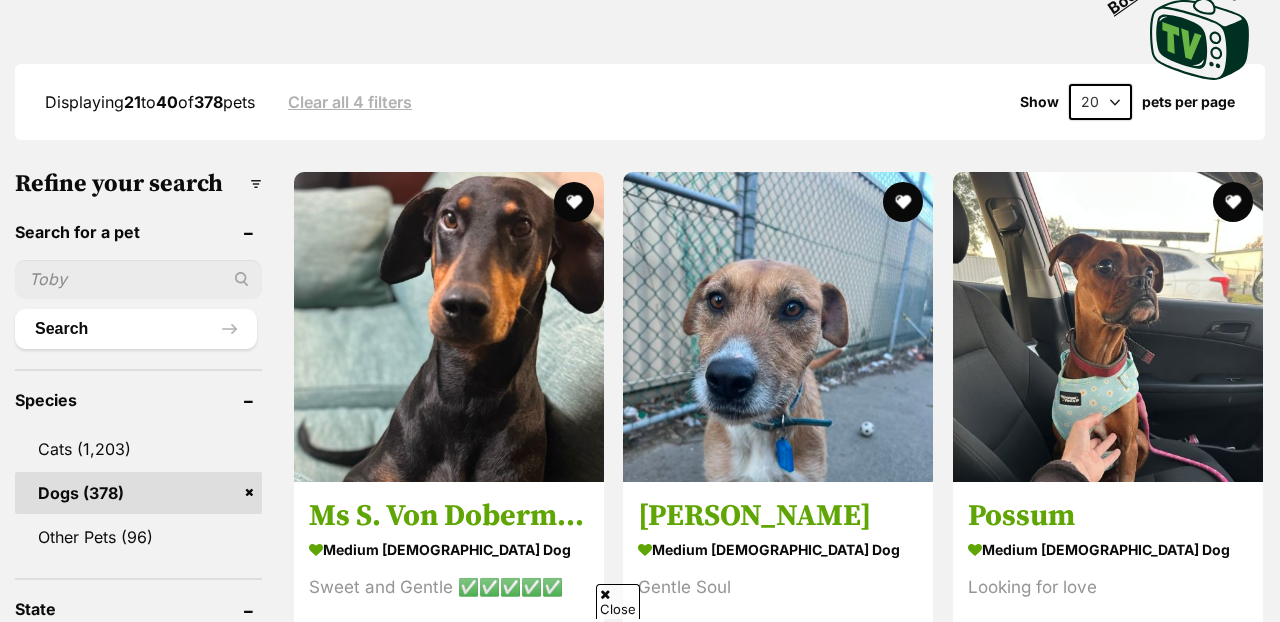 scroll, scrollTop: 0, scrollLeft: 0, axis: both 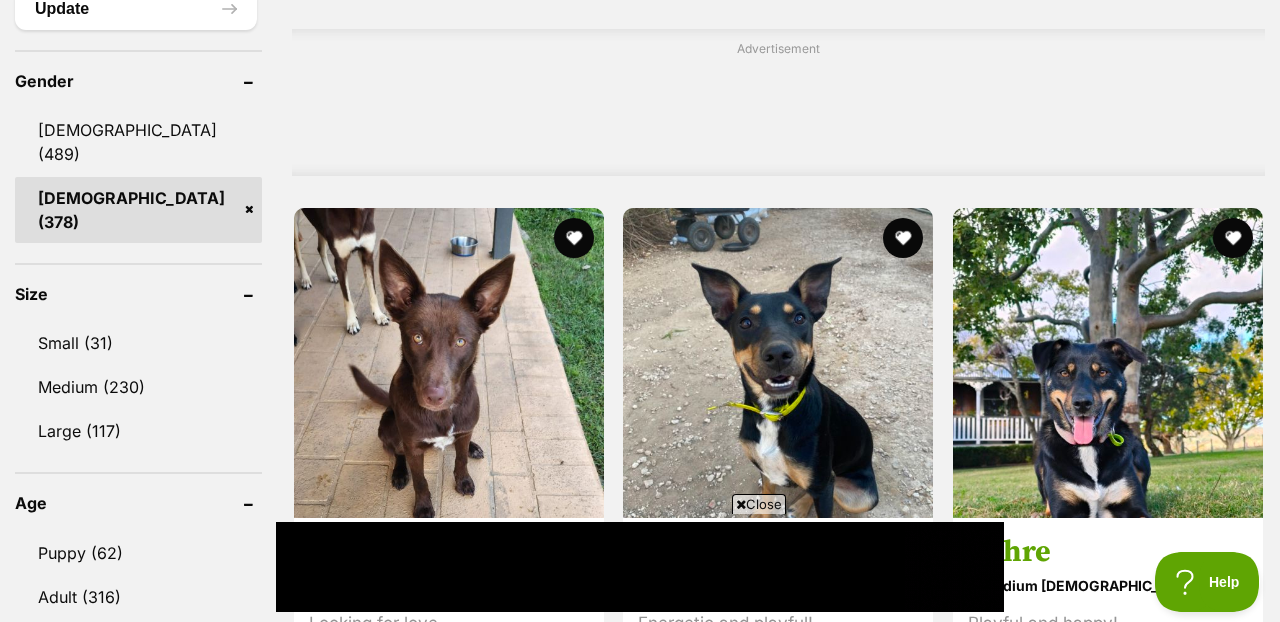click at bounding box center (741, 504) 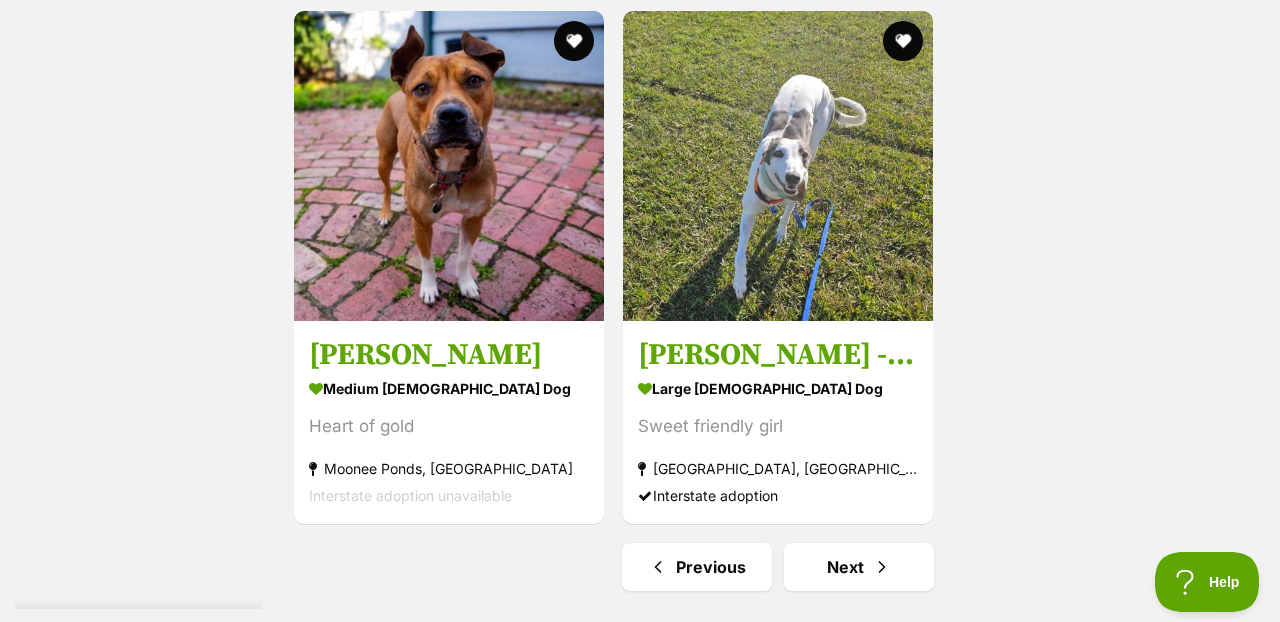 scroll, scrollTop: 4569, scrollLeft: 0, axis: vertical 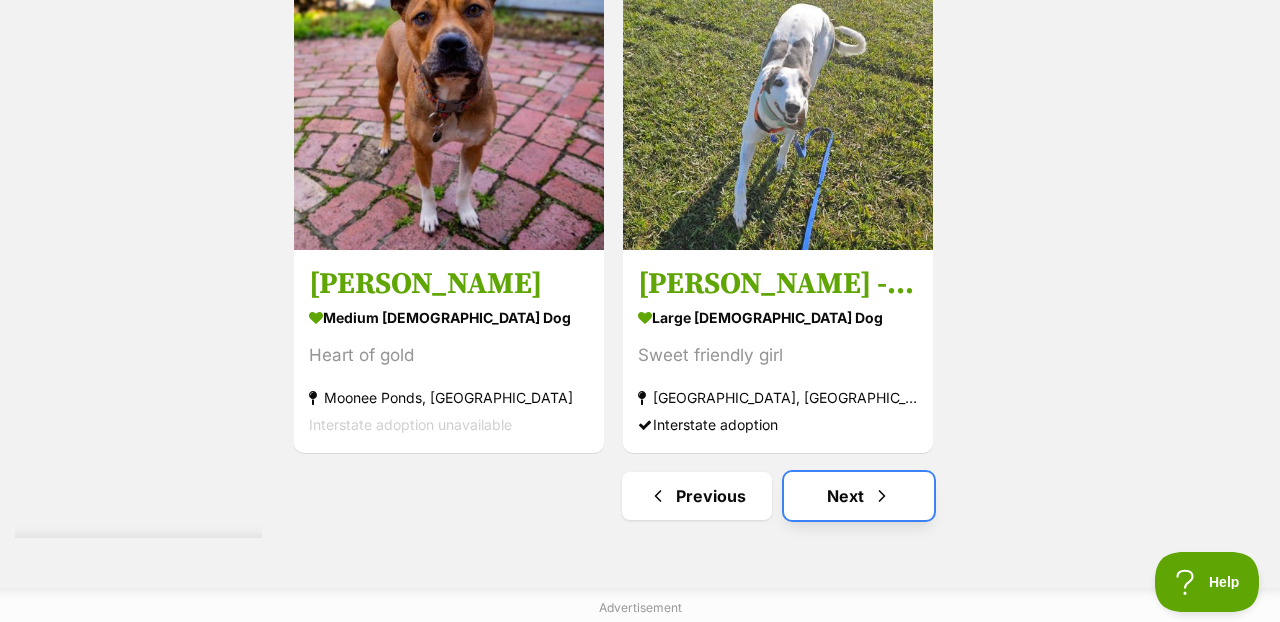 click at bounding box center (882, 496) 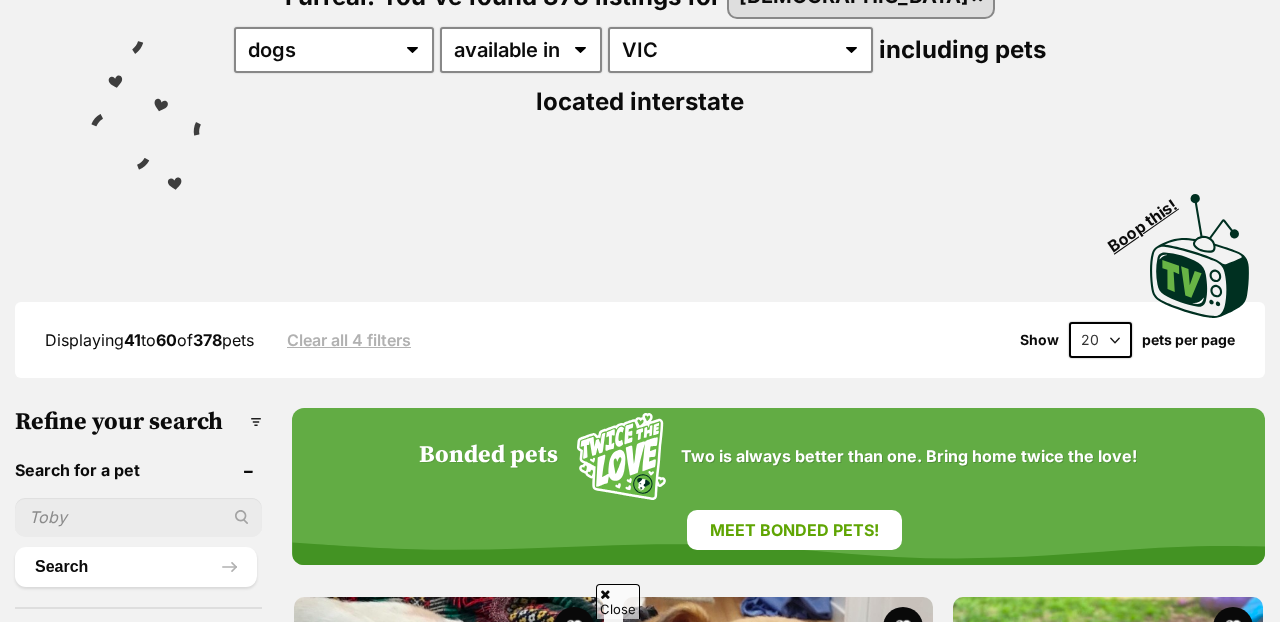 scroll, scrollTop: 750, scrollLeft: 0, axis: vertical 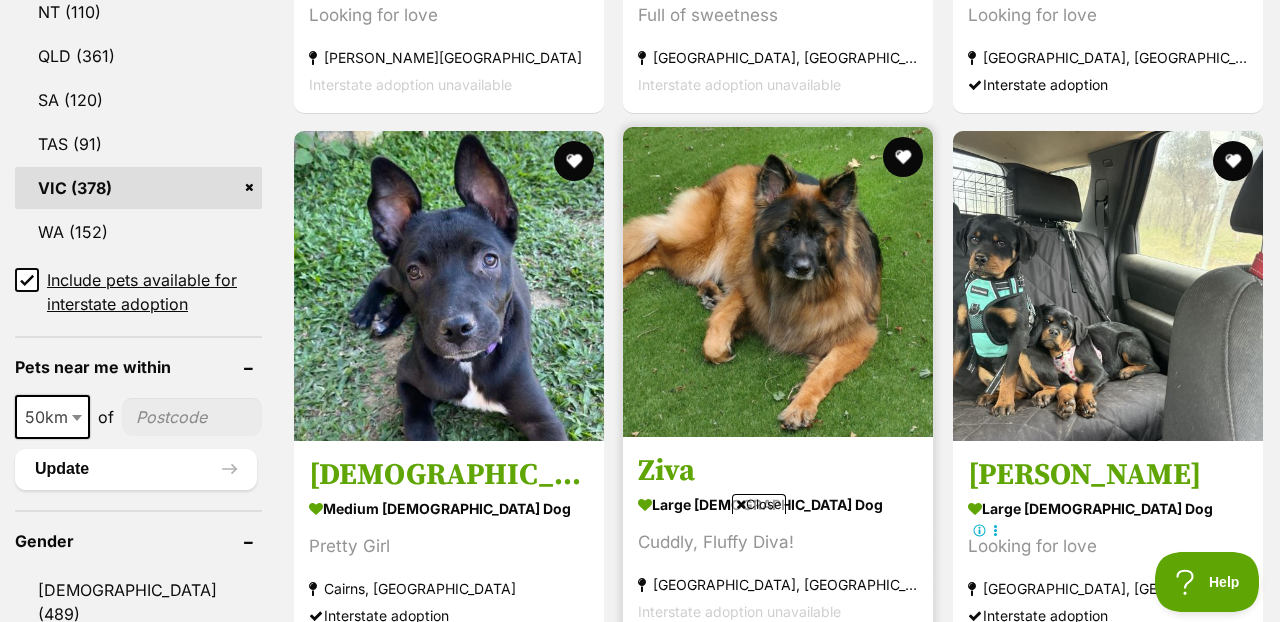 click at bounding box center (778, 282) 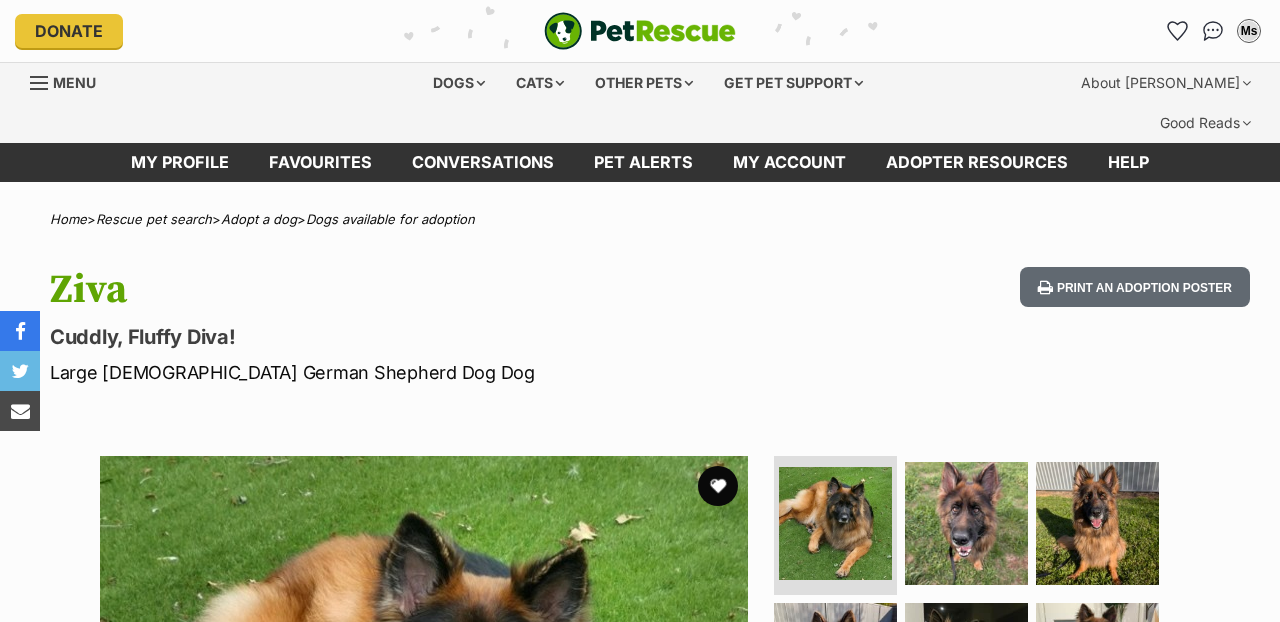 scroll, scrollTop: 0, scrollLeft: 0, axis: both 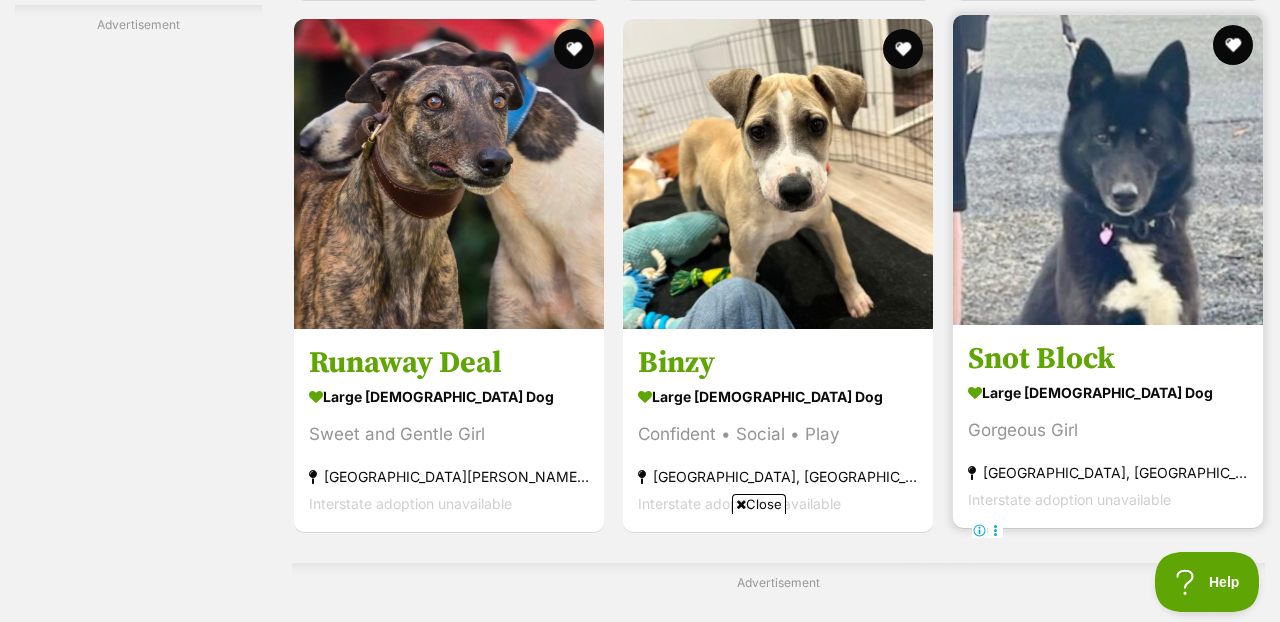 click at bounding box center (1108, 170) 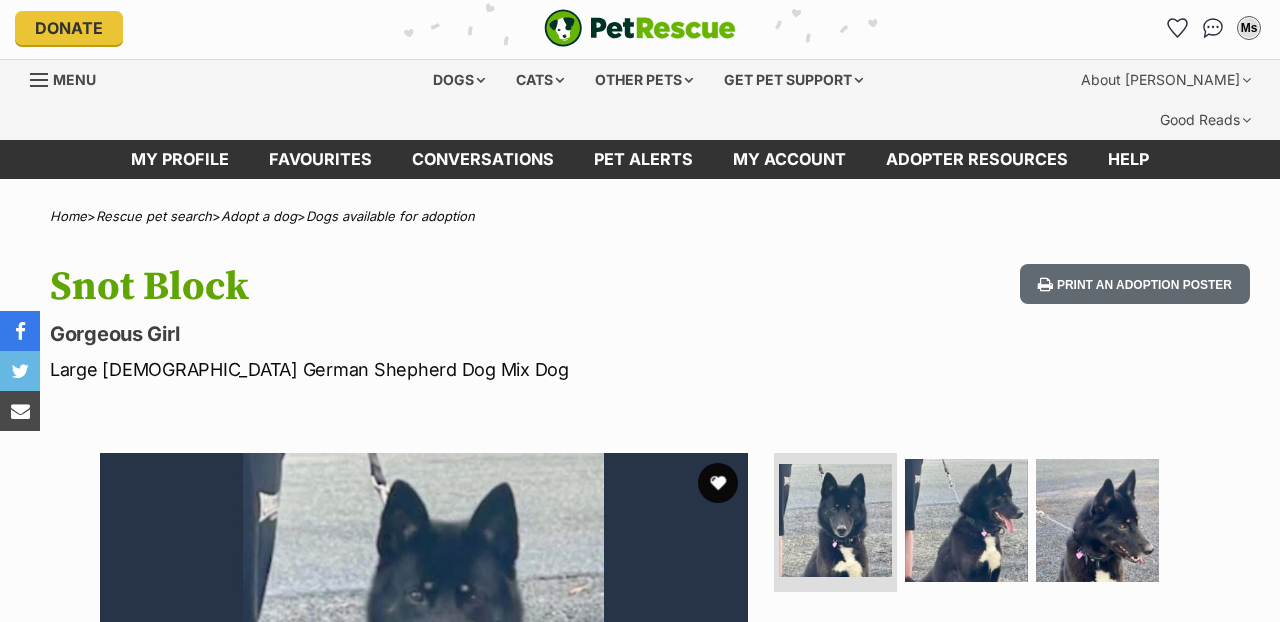 scroll, scrollTop: 310, scrollLeft: 0, axis: vertical 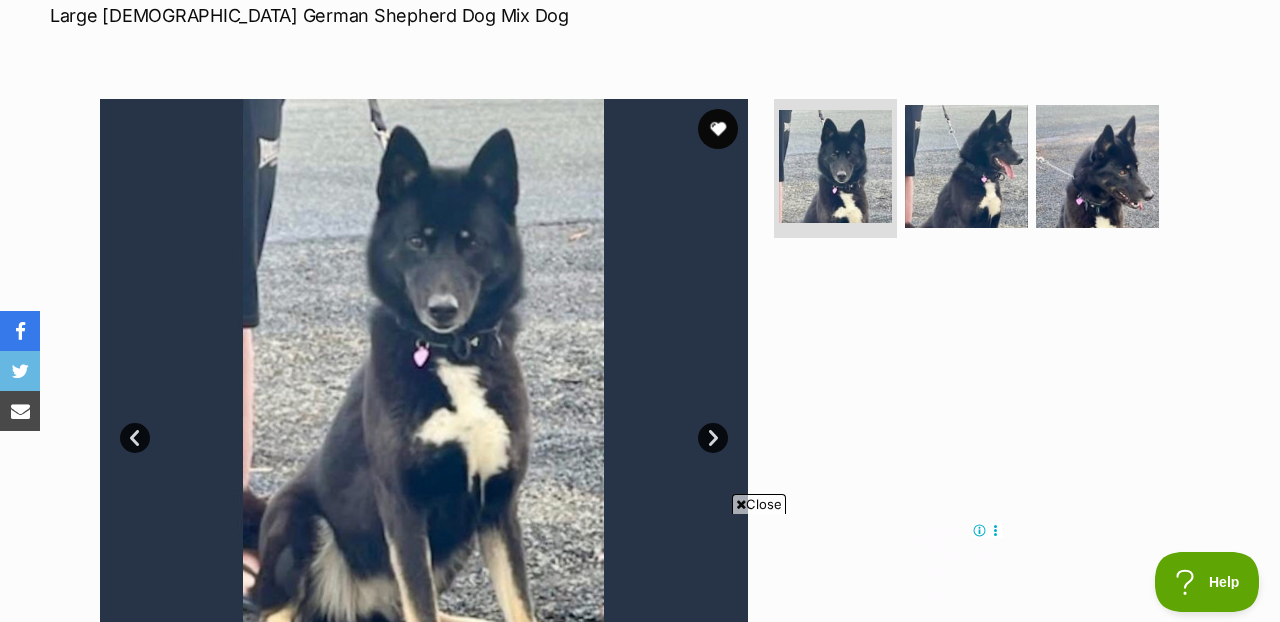 click on "Next" at bounding box center (713, 438) 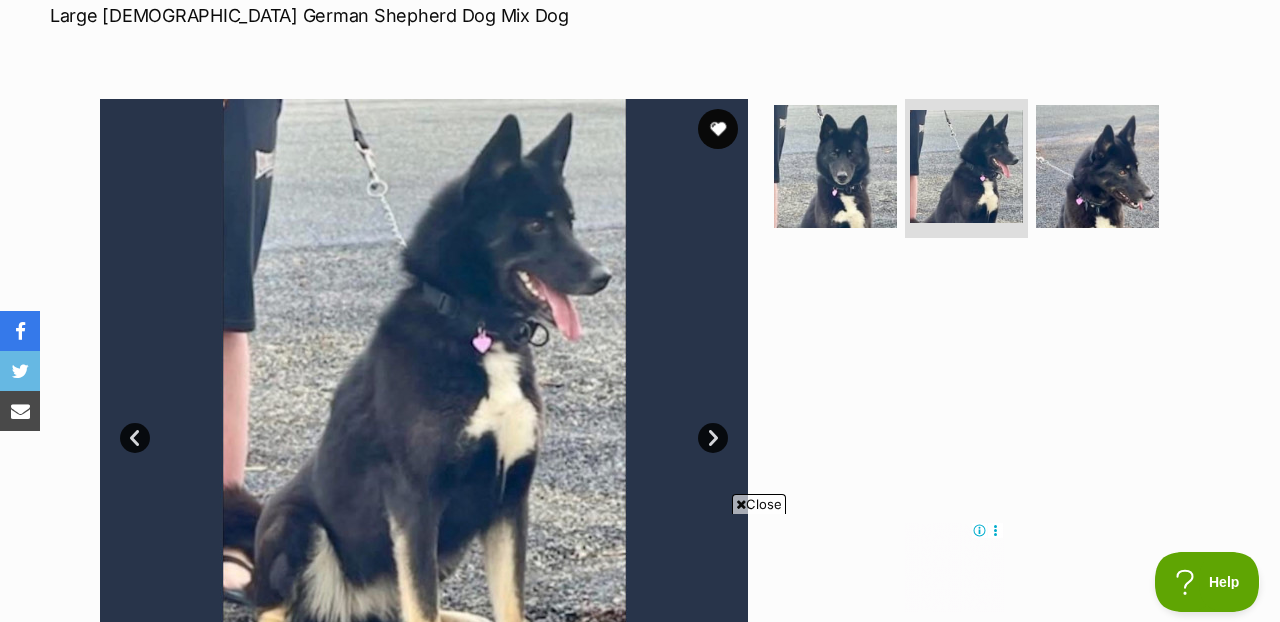 click on "Next" at bounding box center (713, 438) 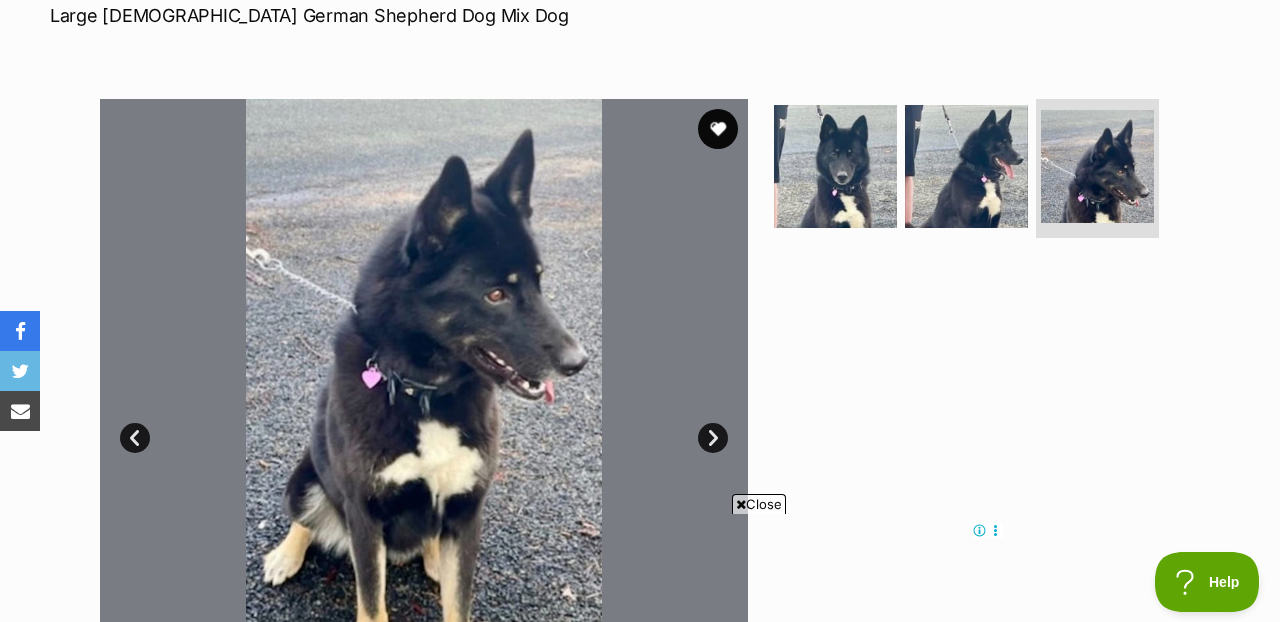 click on "Next" at bounding box center [713, 438] 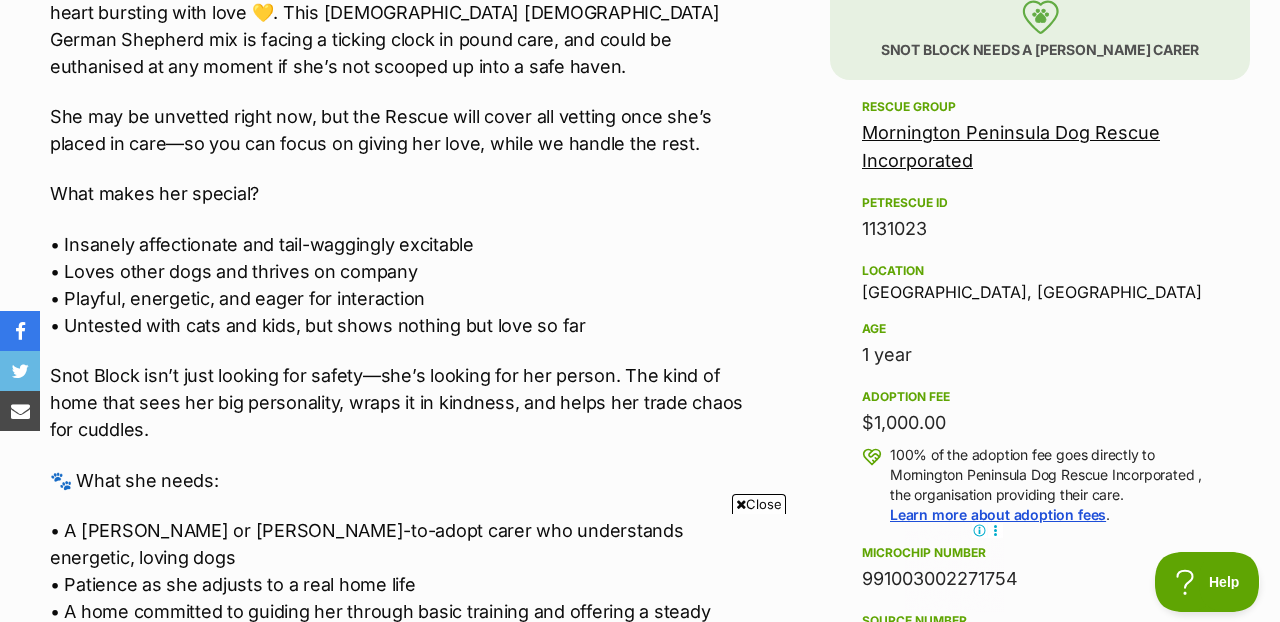 scroll, scrollTop: 1179, scrollLeft: 0, axis: vertical 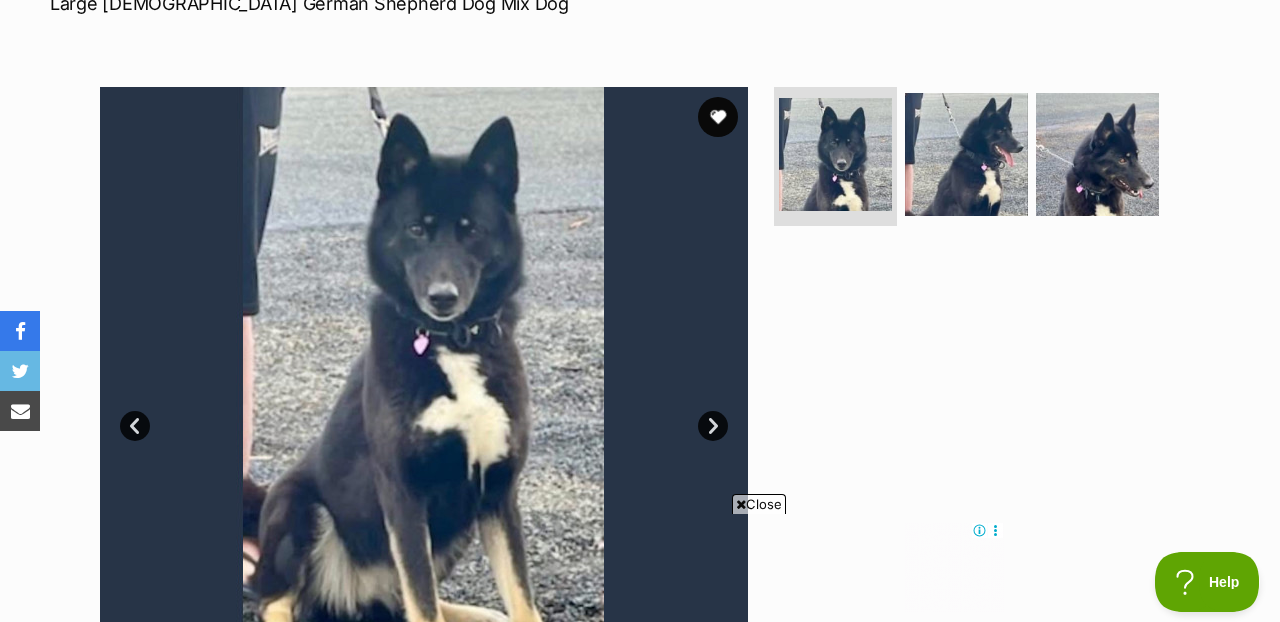click on "Next" at bounding box center [713, 426] 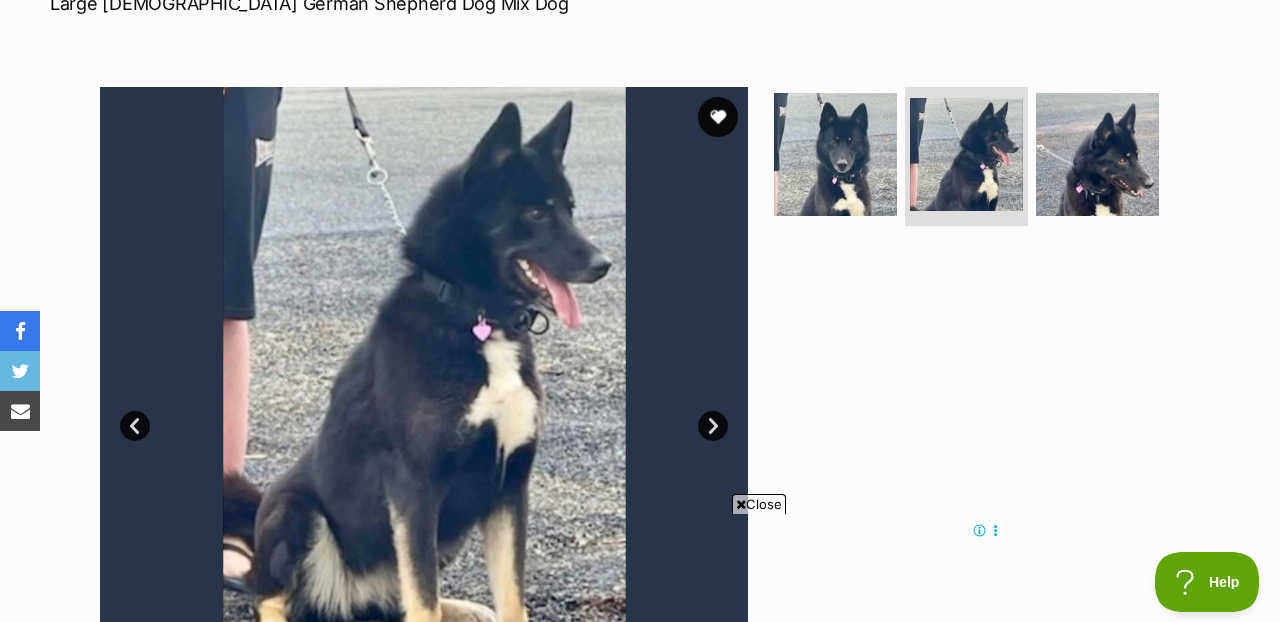 click on "Next" at bounding box center (713, 426) 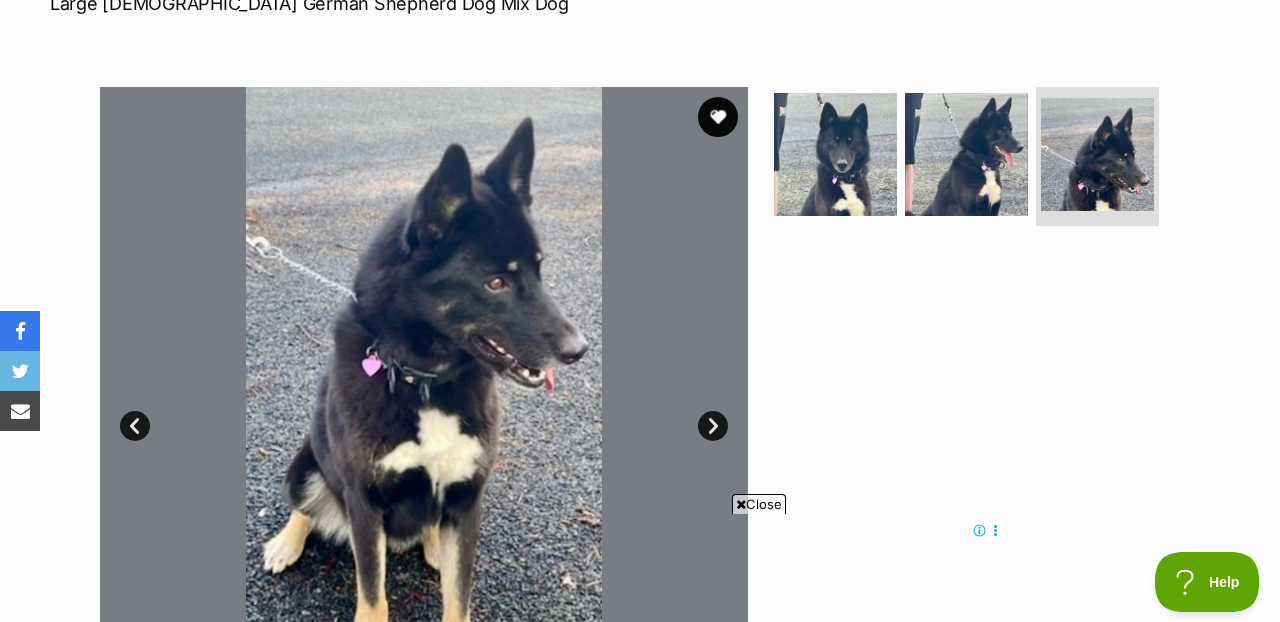 click on "Next" at bounding box center (713, 426) 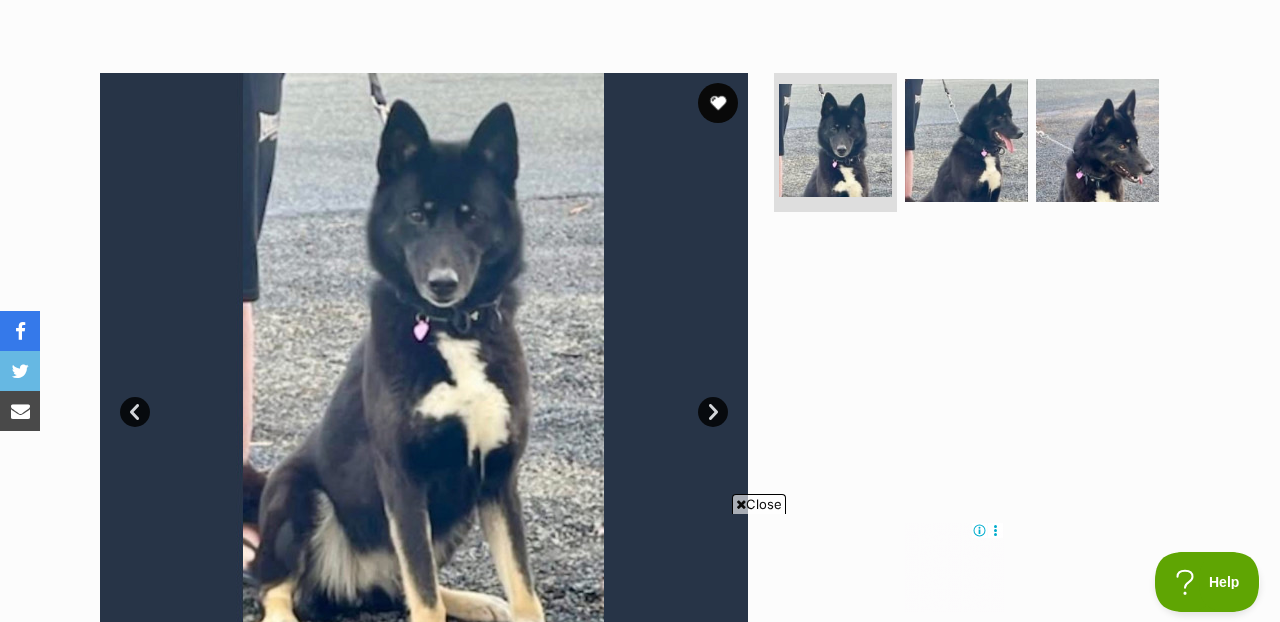 scroll, scrollTop: 371, scrollLeft: 0, axis: vertical 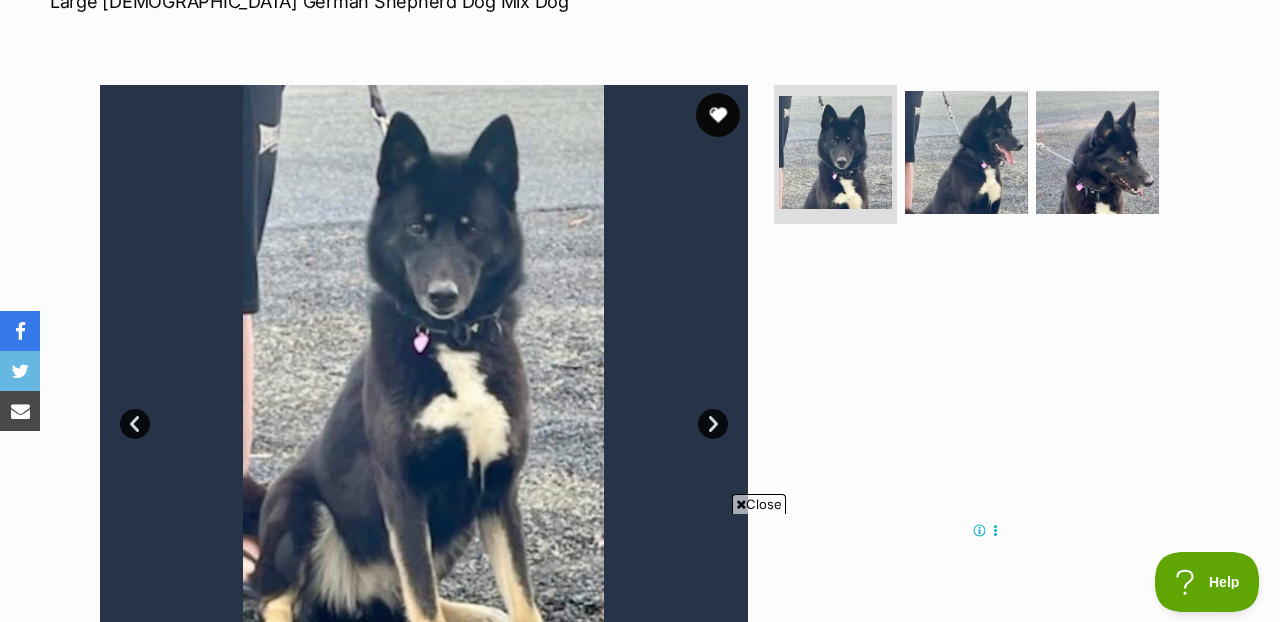 click at bounding box center [718, 115] 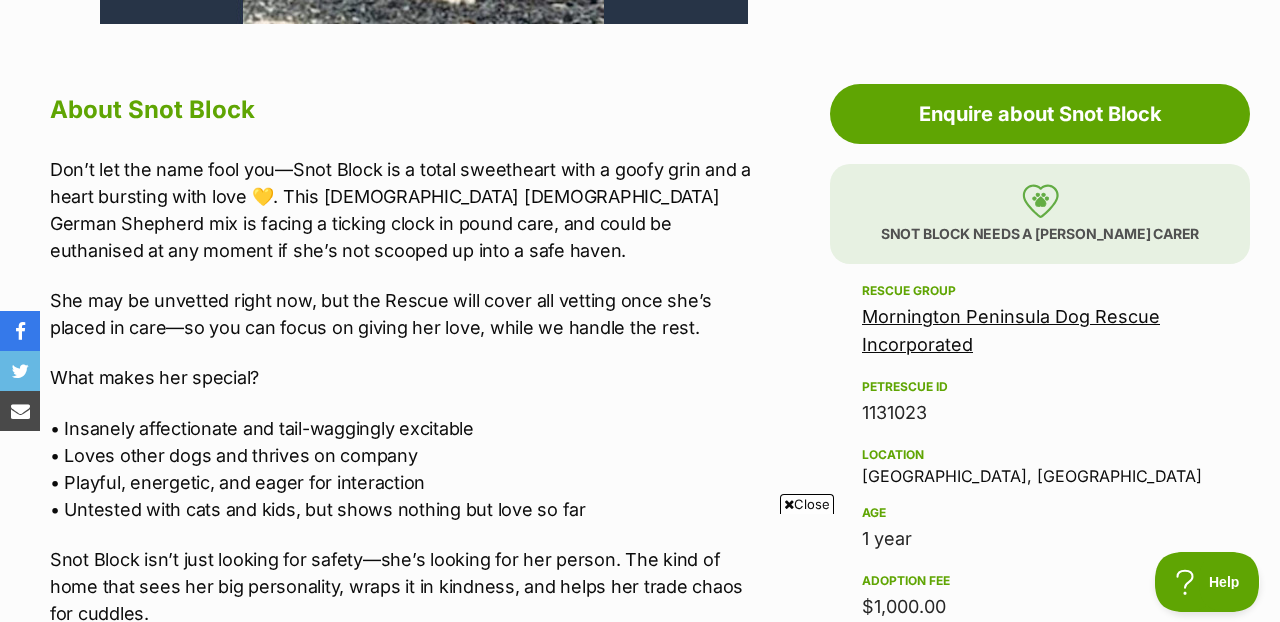 scroll, scrollTop: 1073, scrollLeft: 0, axis: vertical 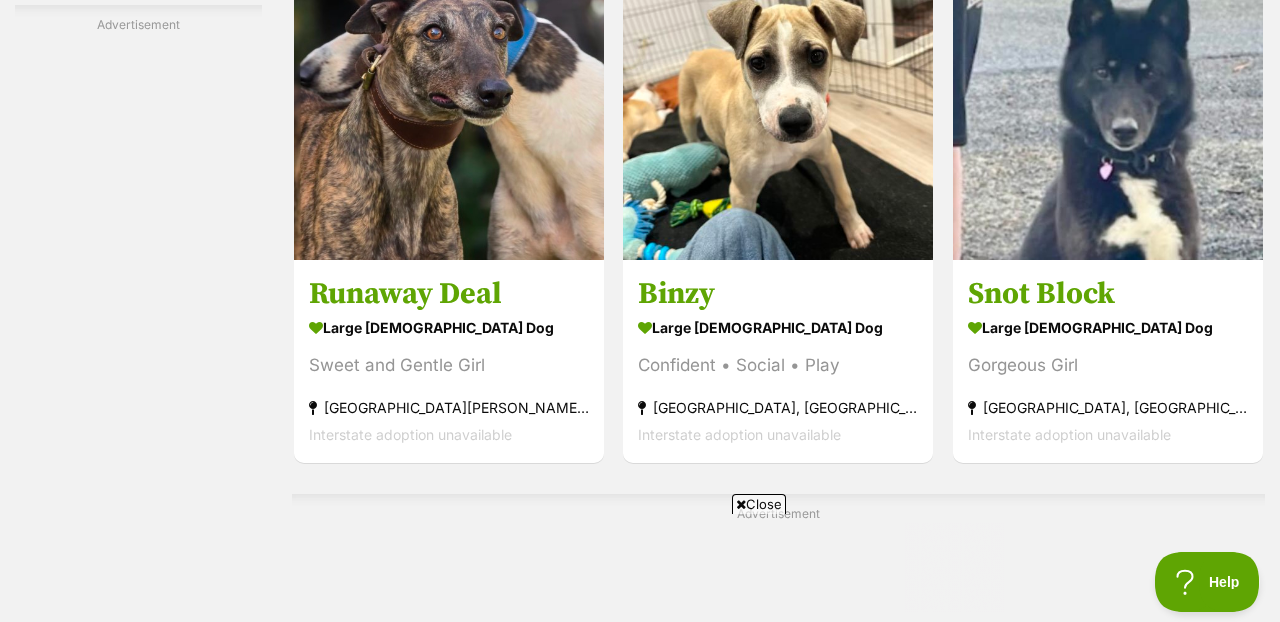 click at bounding box center [882, 1230] 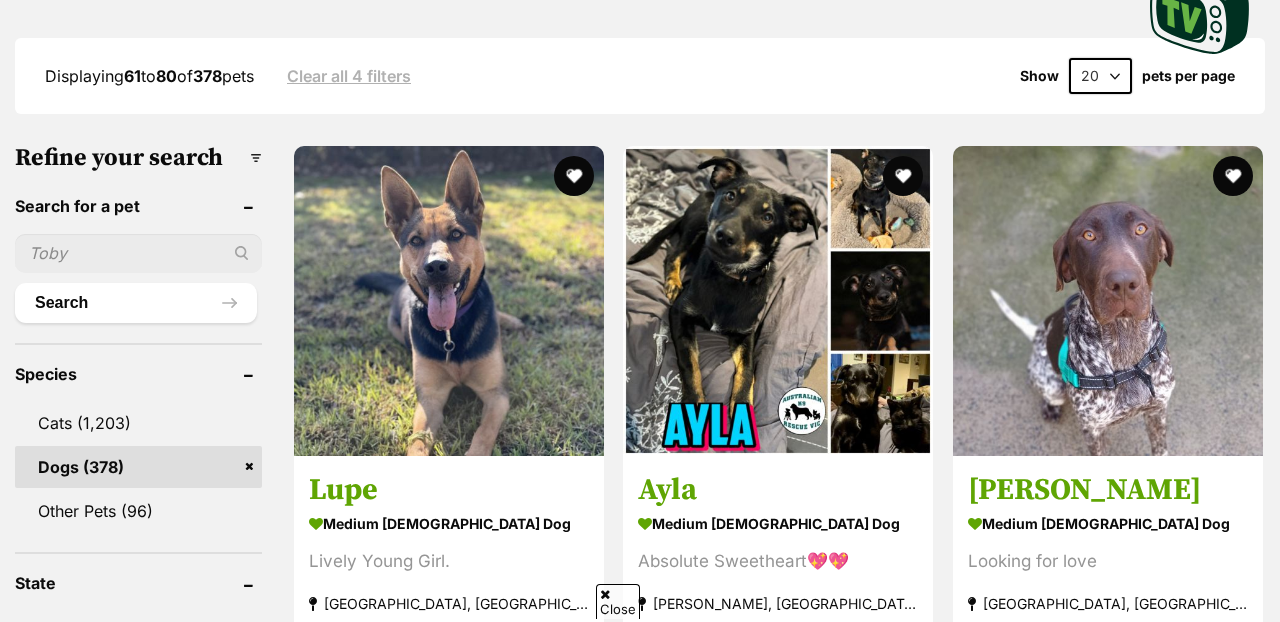 scroll, scrollTop: 595, scrollLeft: 0, axis: vertical 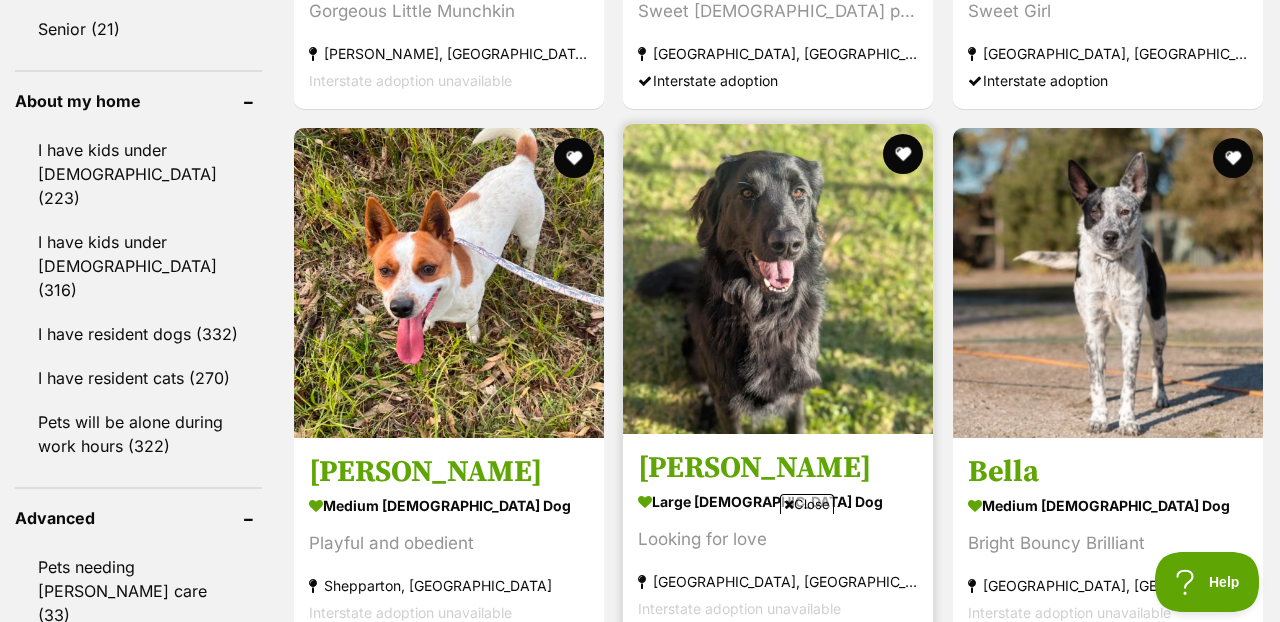 click at bounding box center (778, 279) 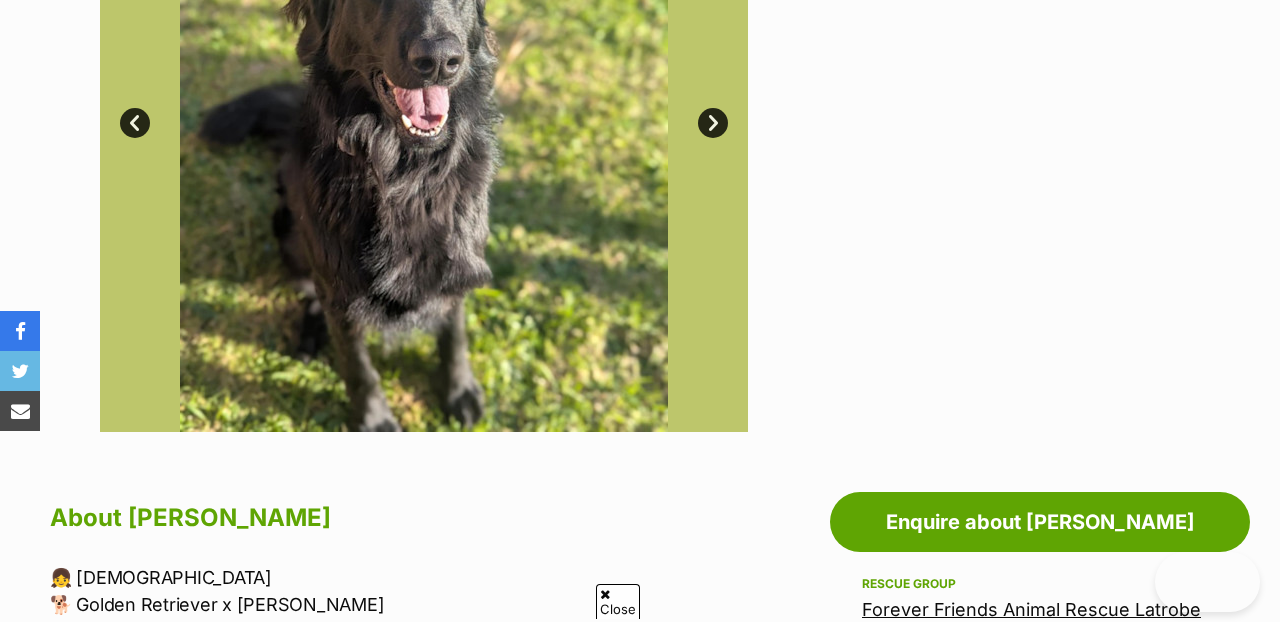 scroll, scrollTop: 998, scrollLeft: 0, axis: vertical 